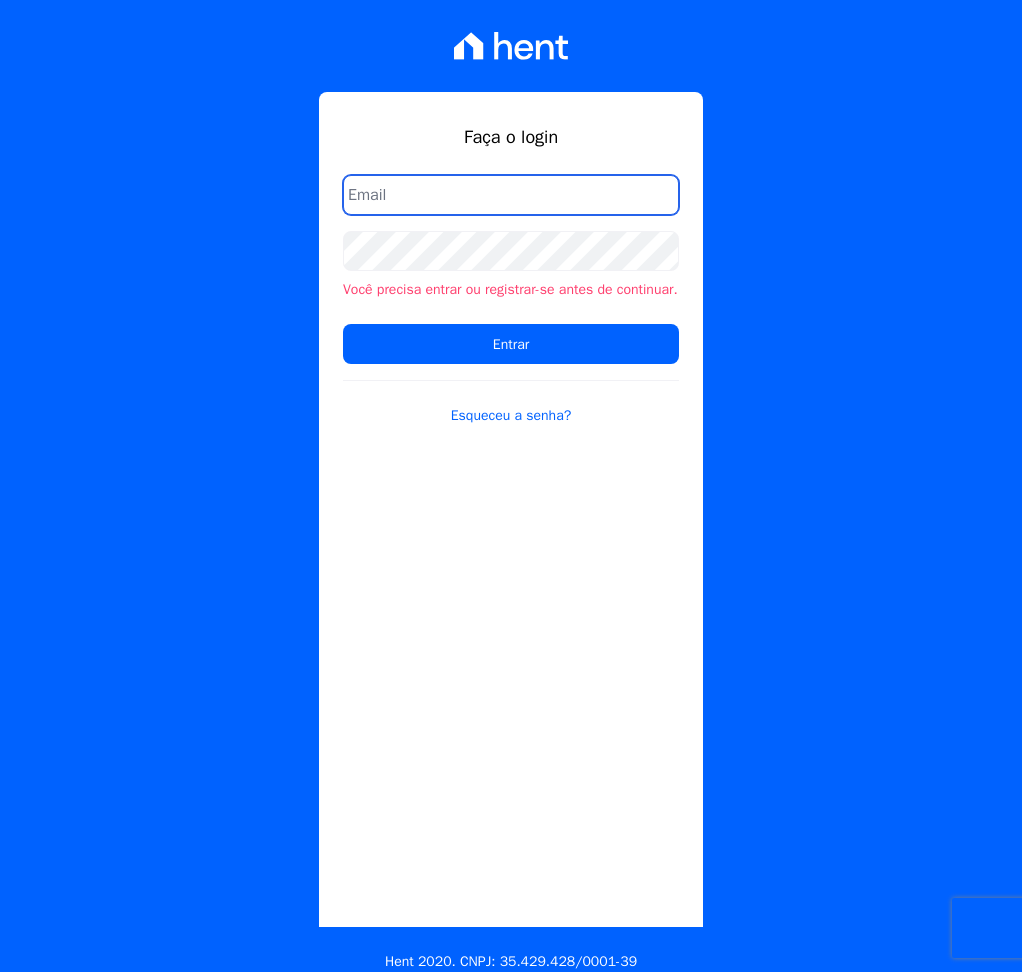 scroll, scrollTop: 0, scrollLeft: 0, axis: both 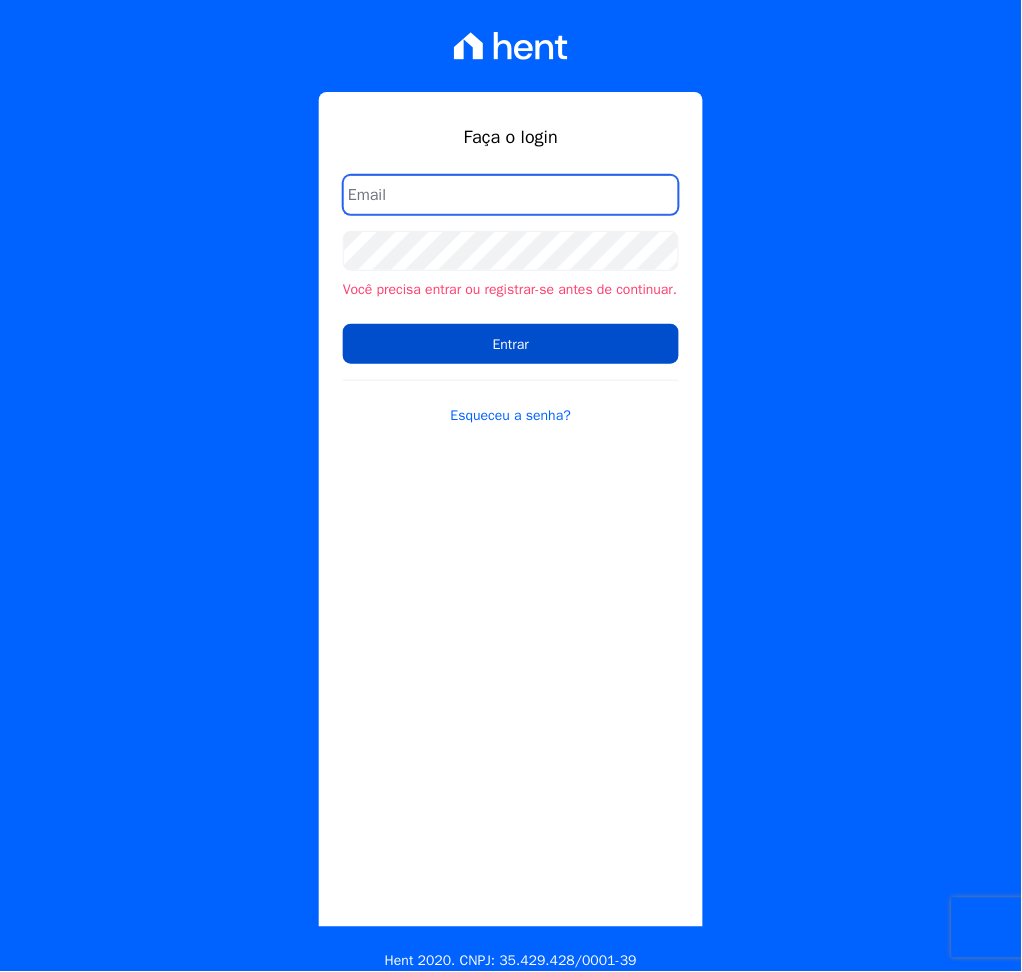 type on "[PERSON_NAME][EMAIL_ADDRESS][DOMAIN_NAME]" 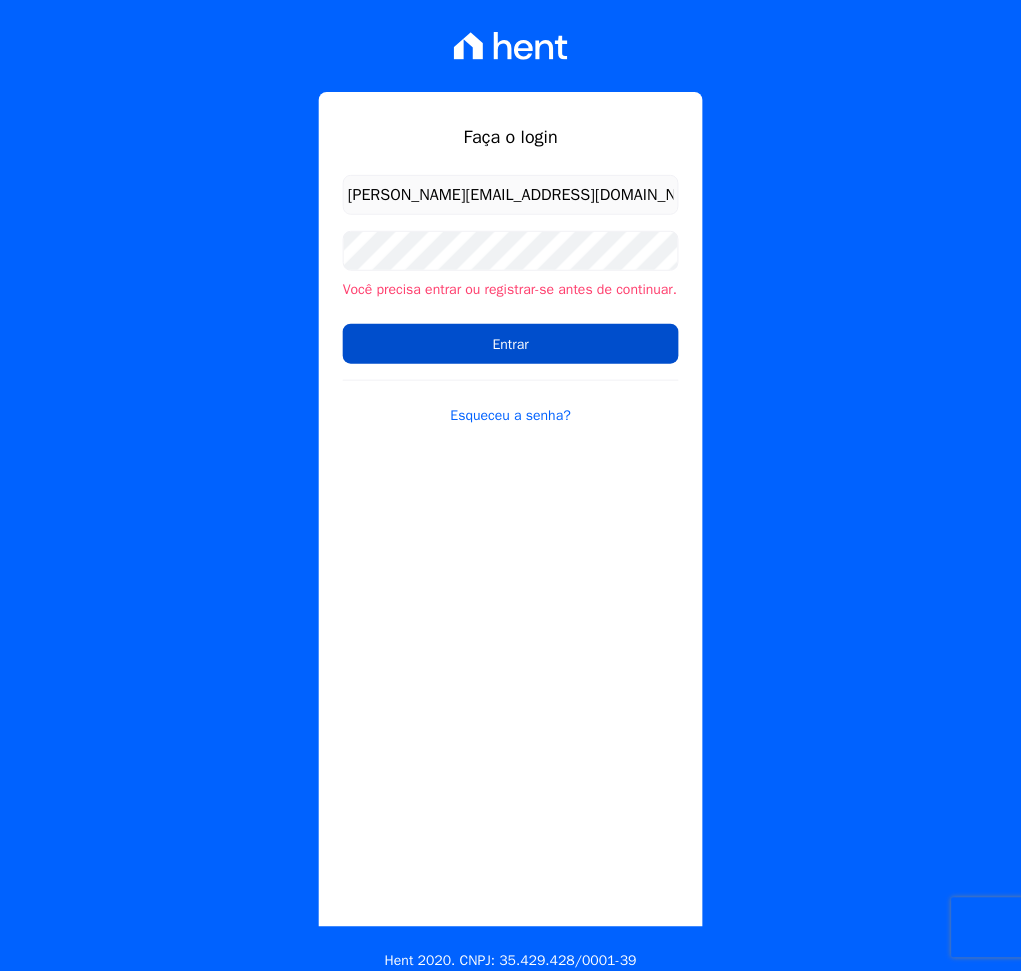 click on "Entrar" at bounding box center [511, 344] 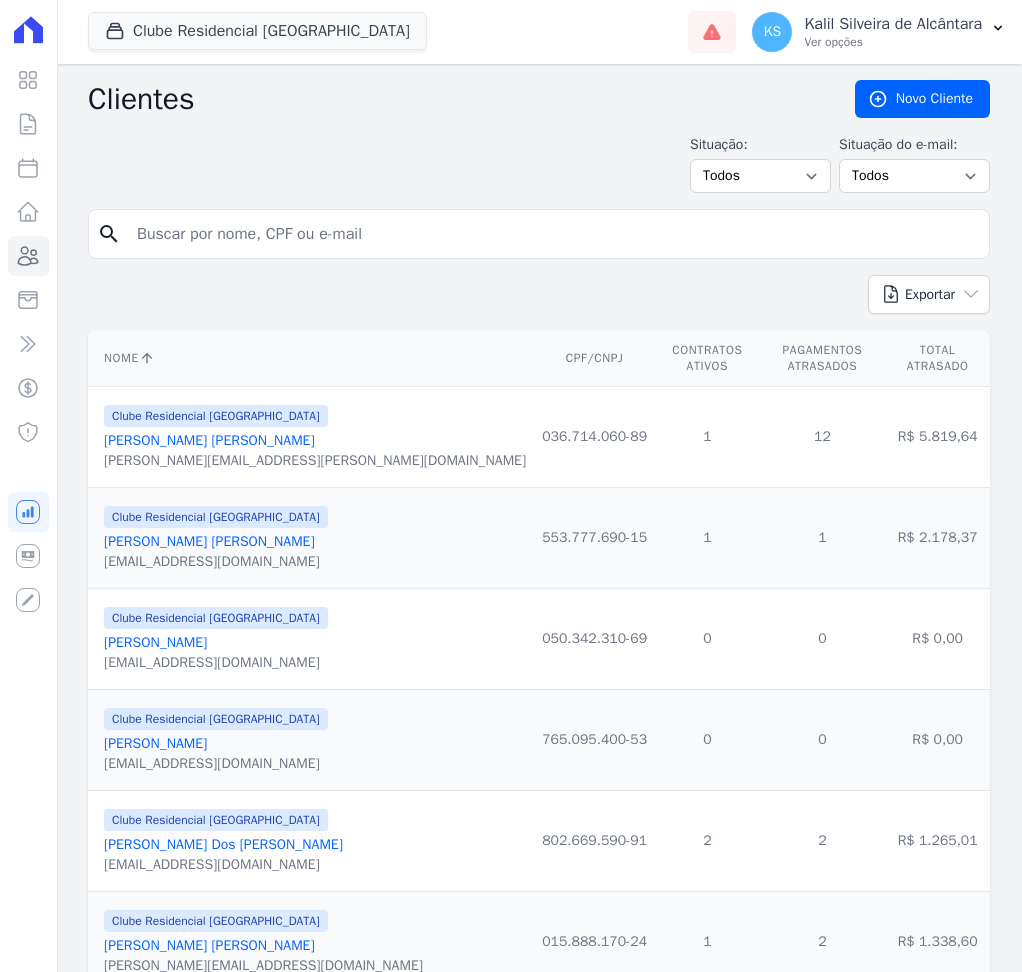 scroll, scrollTop: 0, scrollLeft: 0, axis: both 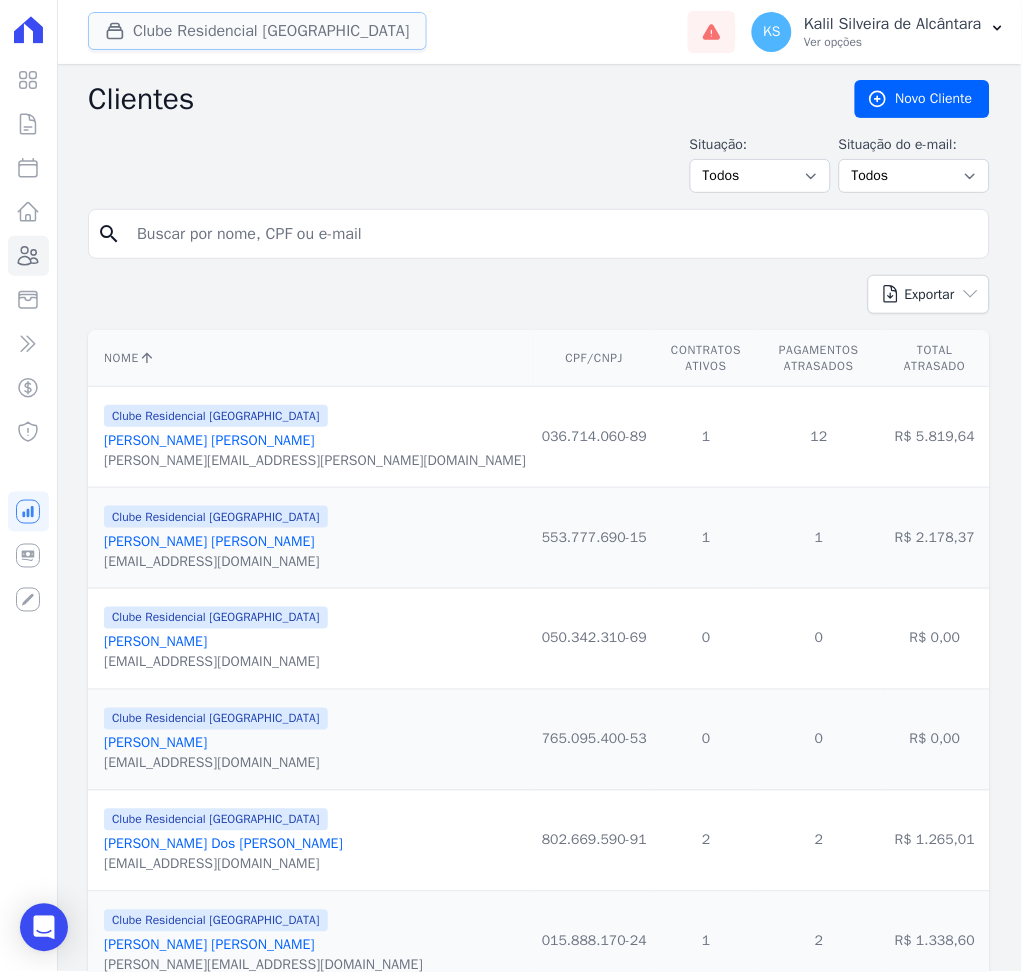 click on "Clube Residencial [GEOGRAPHIC_DATA]" at bounding box center (257, 31) 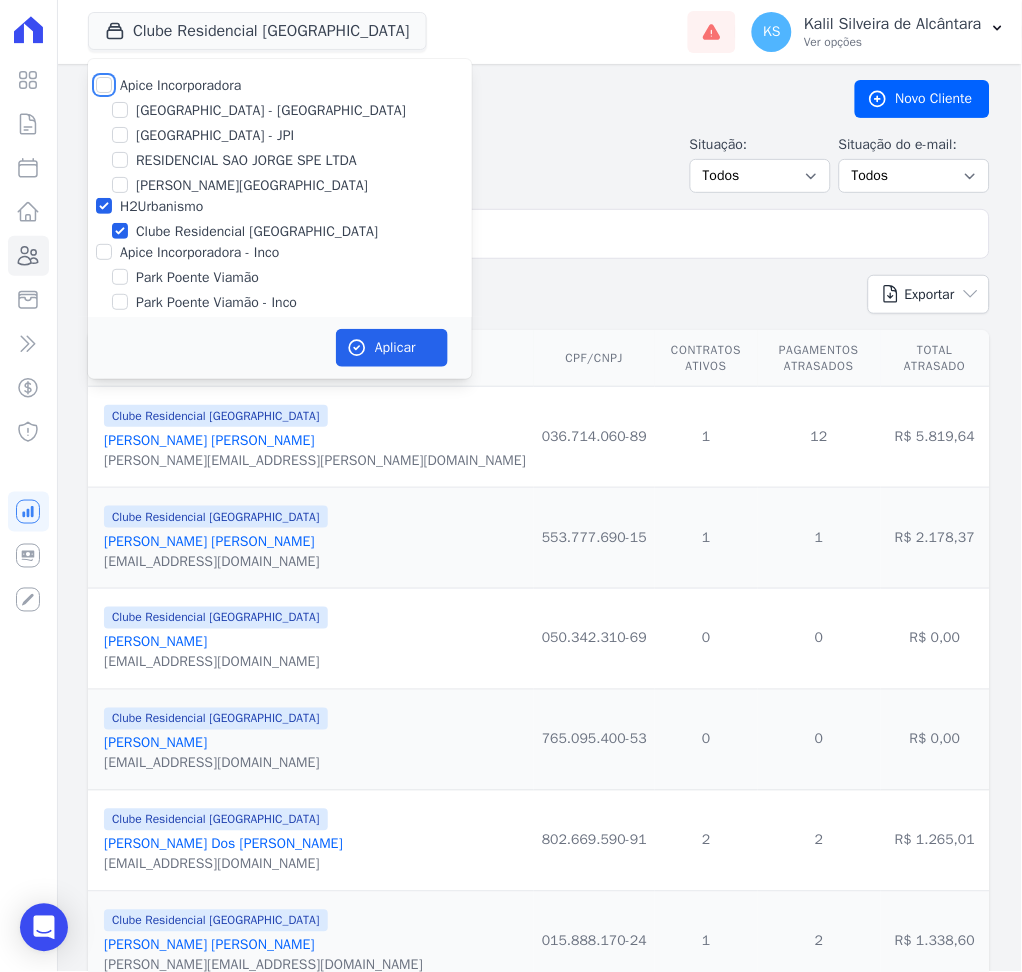 click on "Apice Incorporadora" at bounding box center (104, 85) 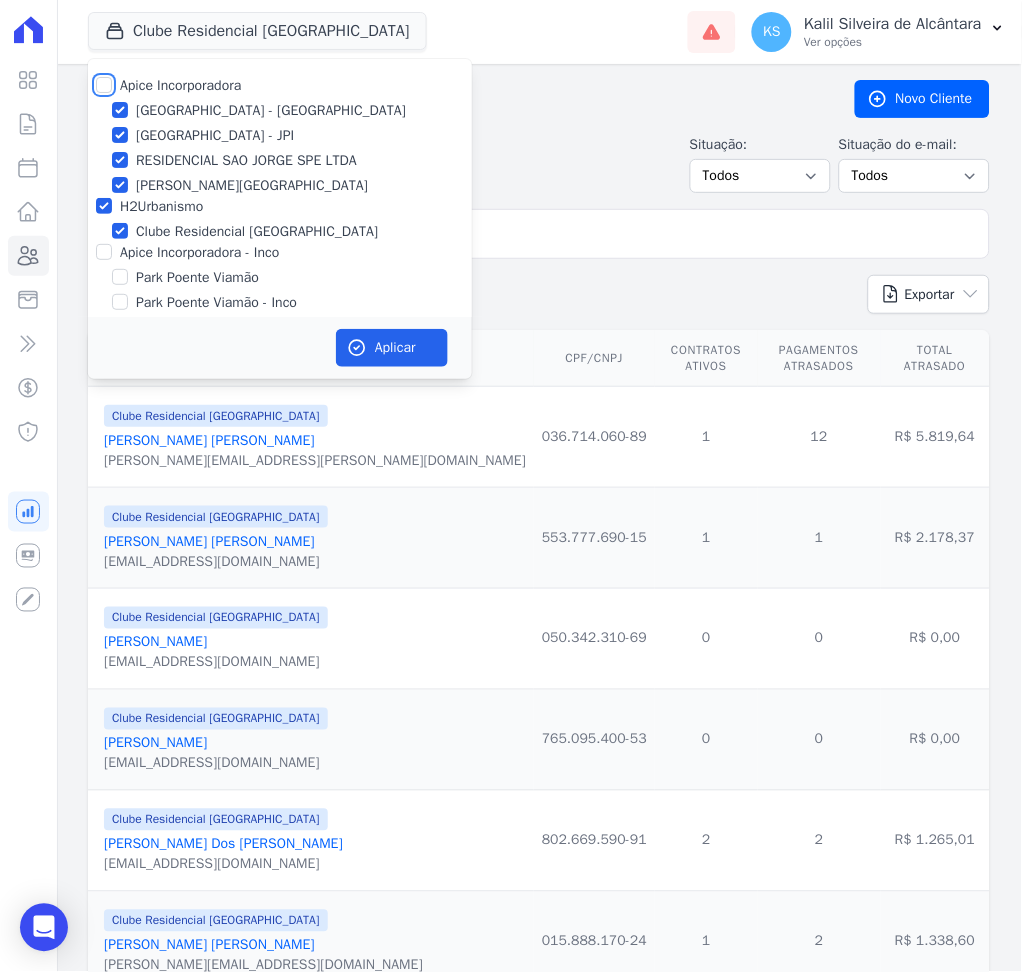 checkbox on "true" 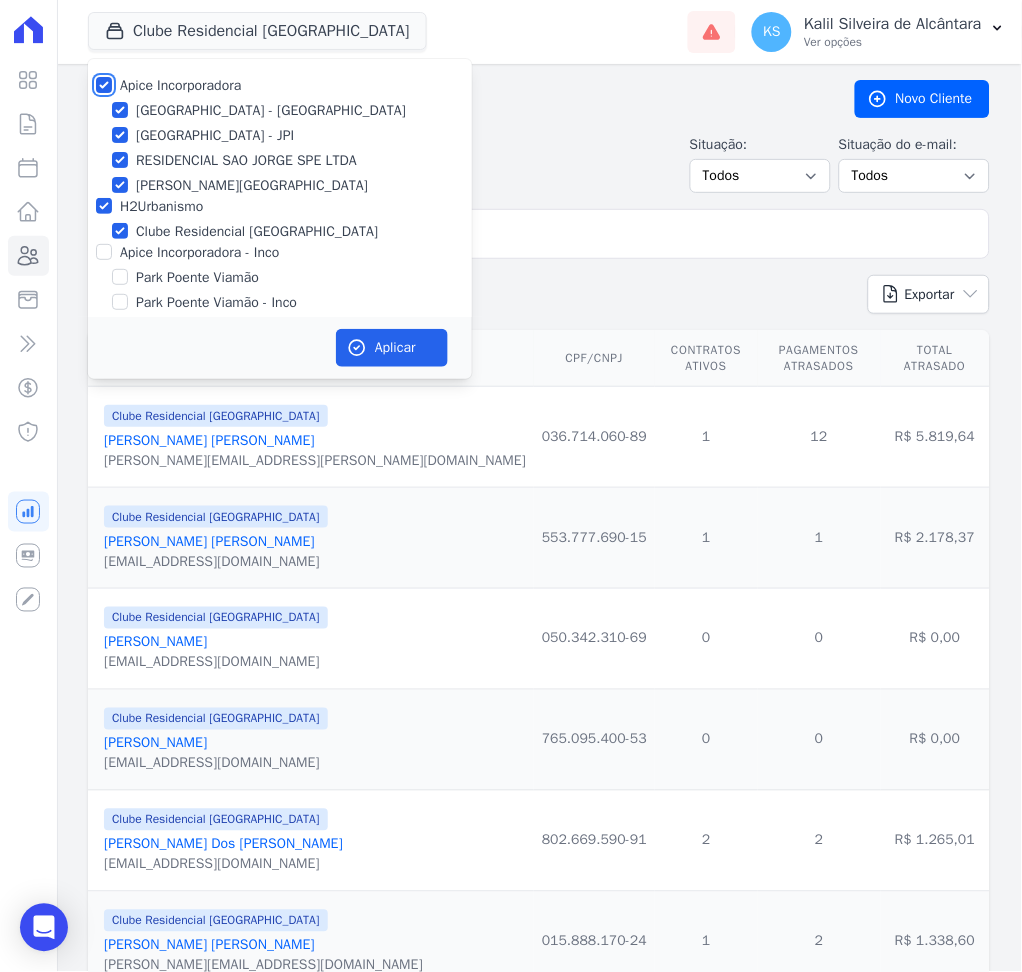 checkbox on "true" 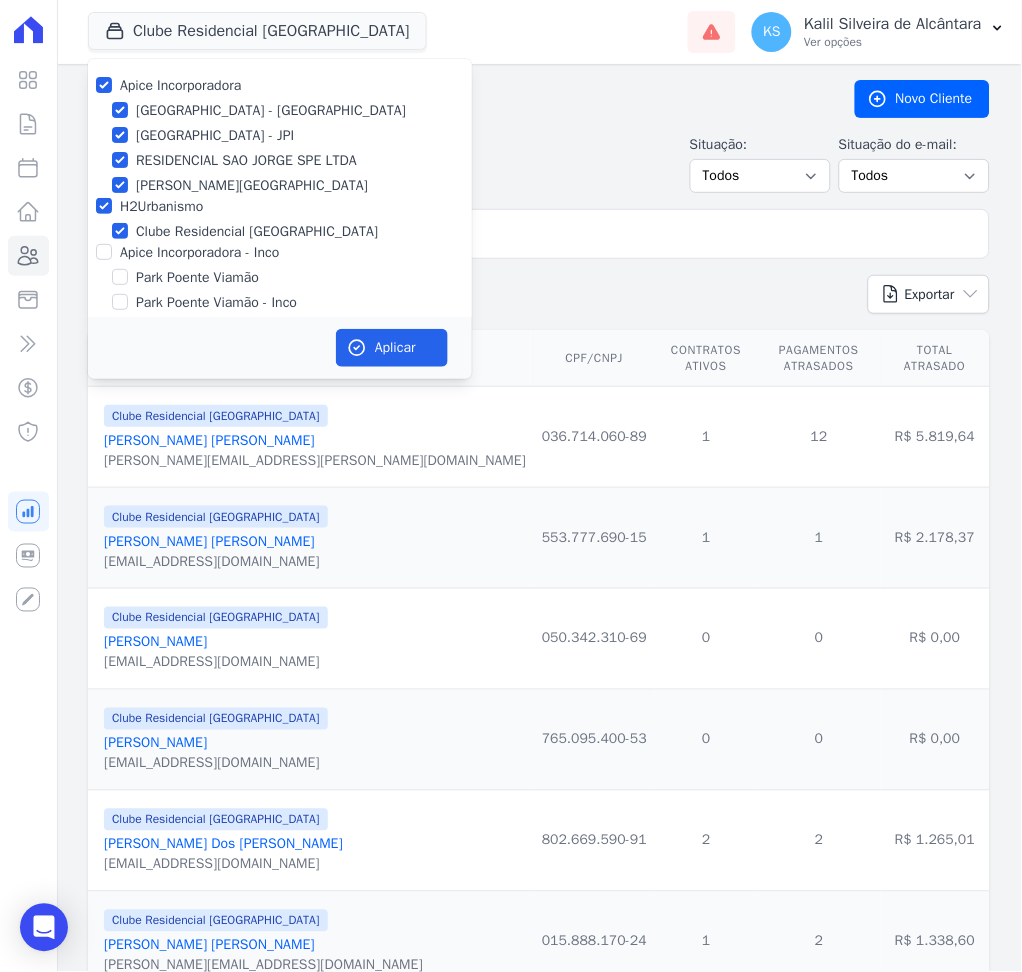 click on "Apice Incorporadora - Inco" at bounding box center [280, 252] 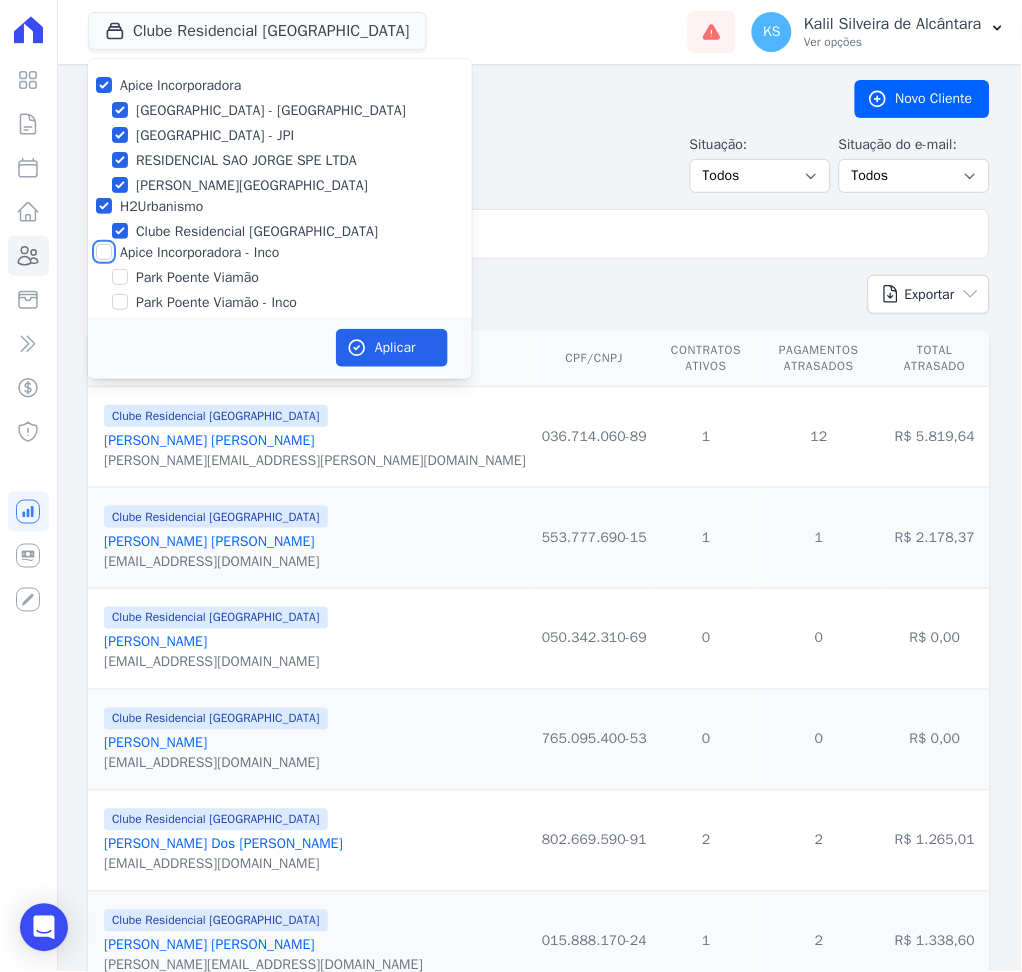 click on "Apice Incorporadora - Inco" at bounding box center (104, 252) 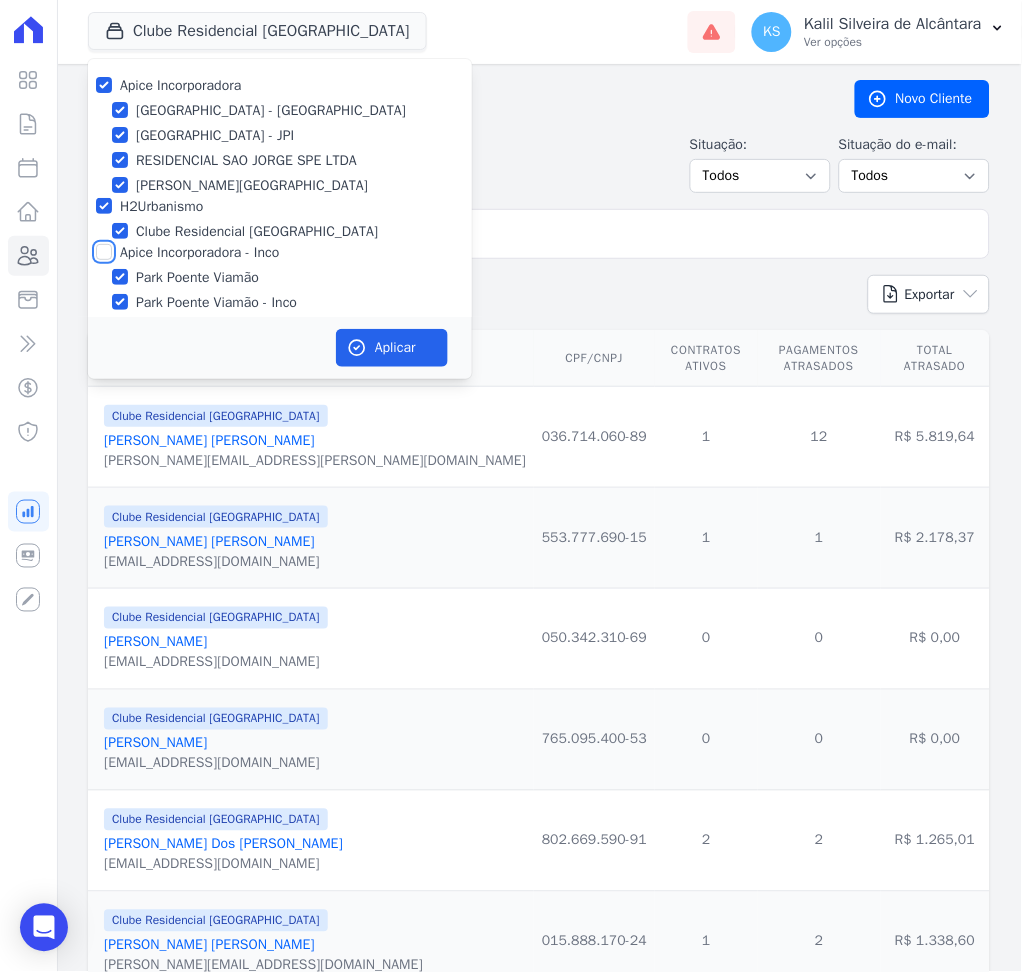 checkbox on "true" 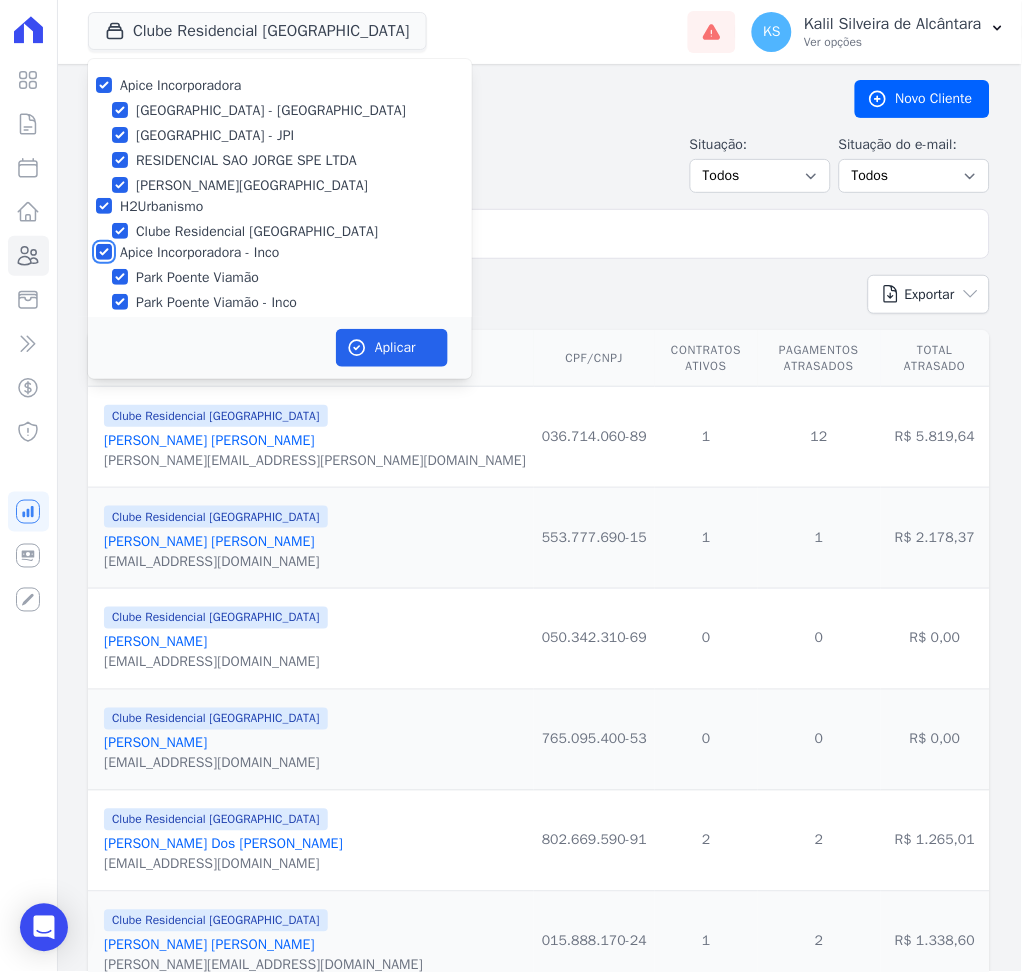 checkbox on "true" 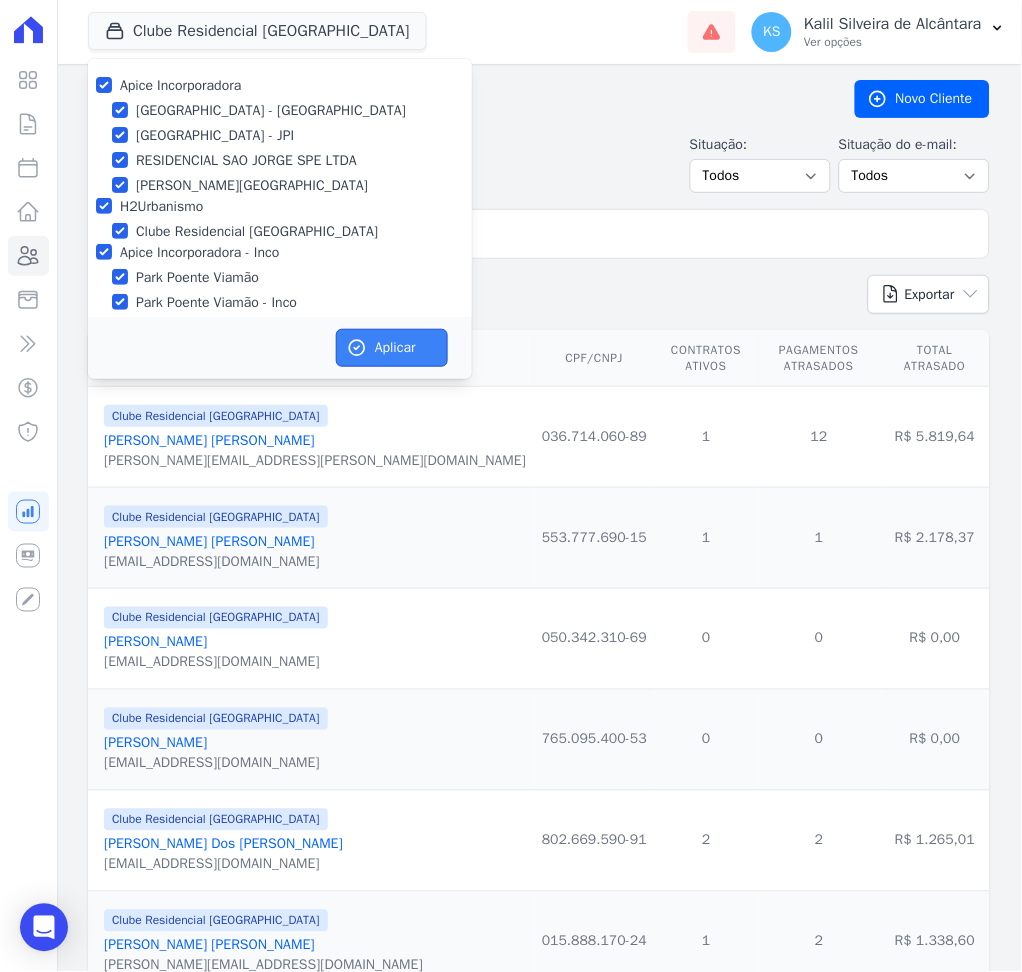 click on "Aplicar" at bounding box center (392, 348) 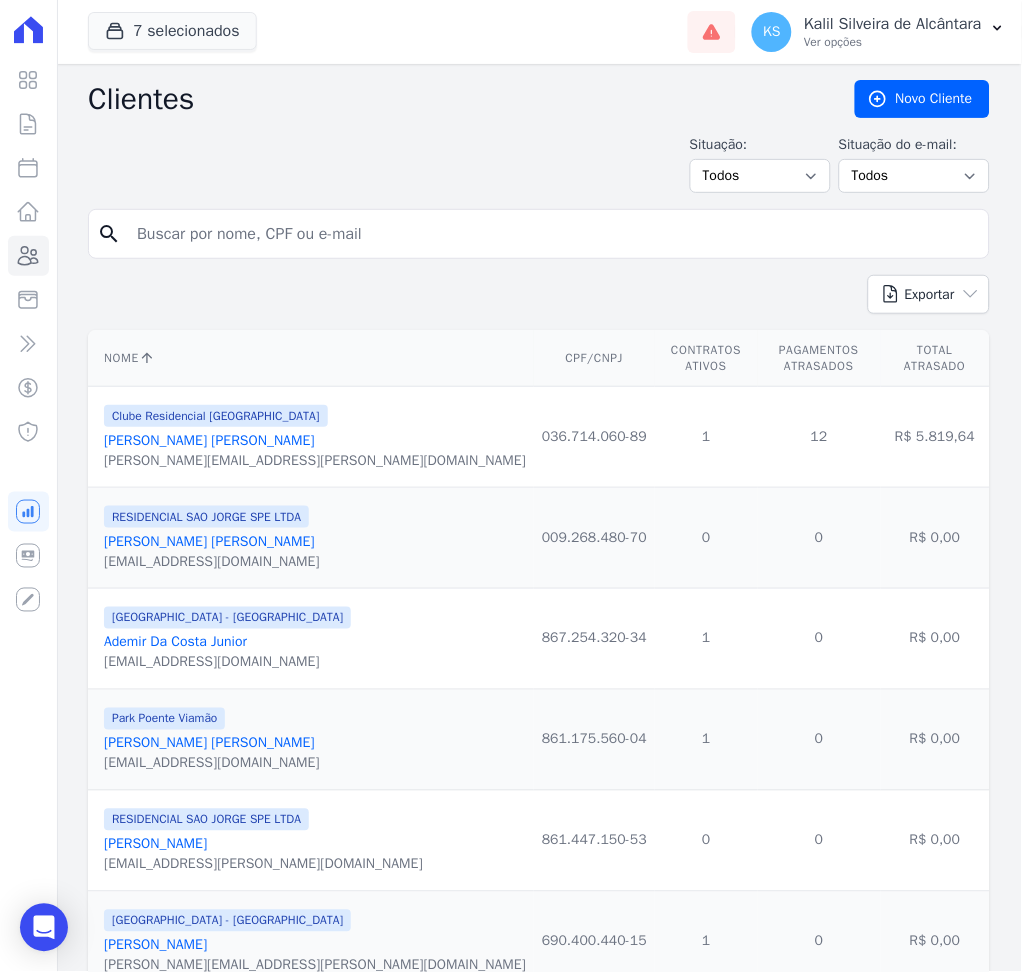 click at bounding box center [553, 234] 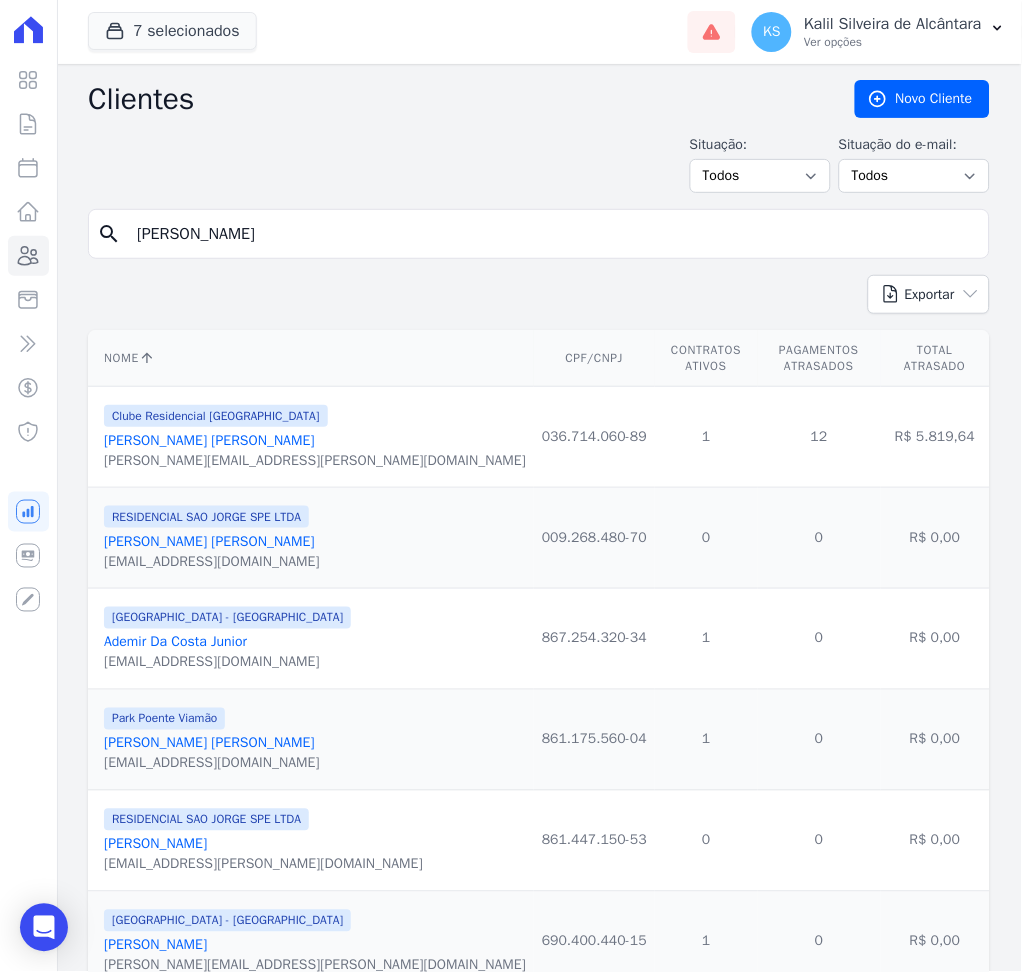 type on "[PERSON_NAME]" 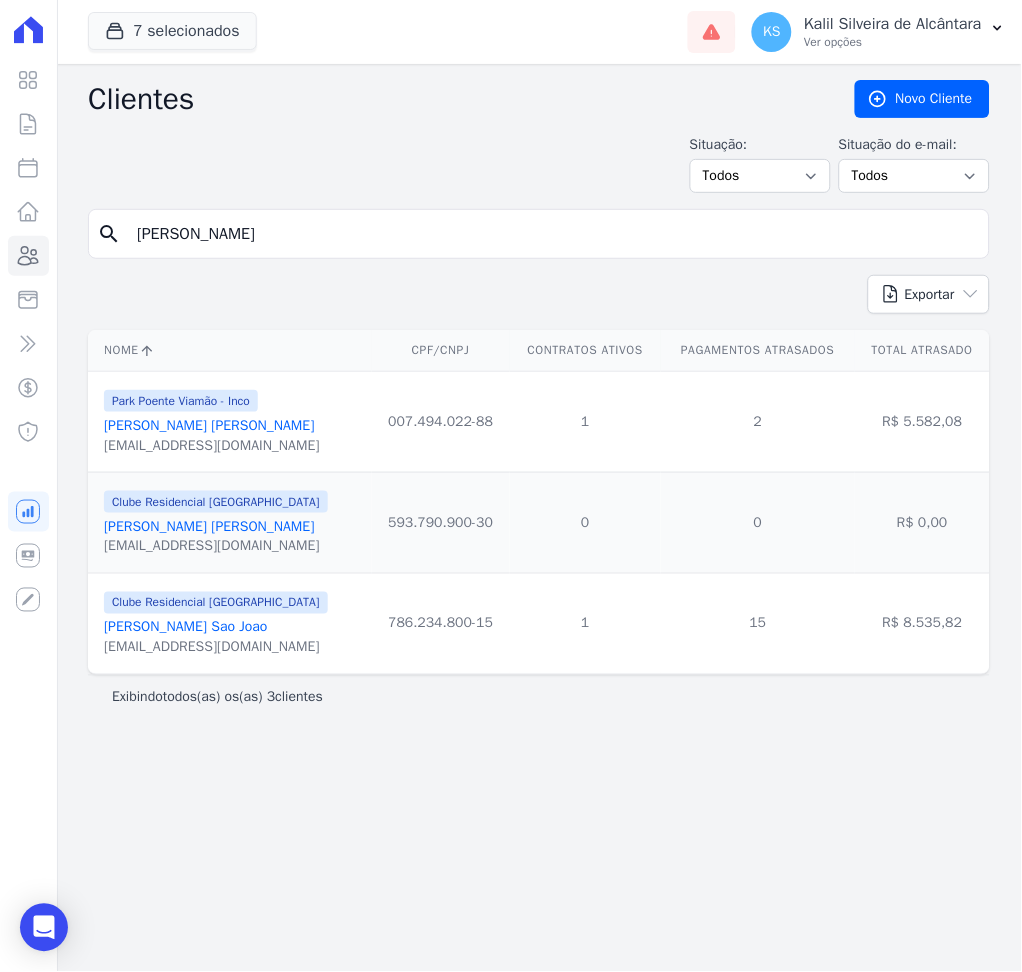click on "[PERSON_NAME] [PERSON_NAME]" at bounding box center (209, 425) 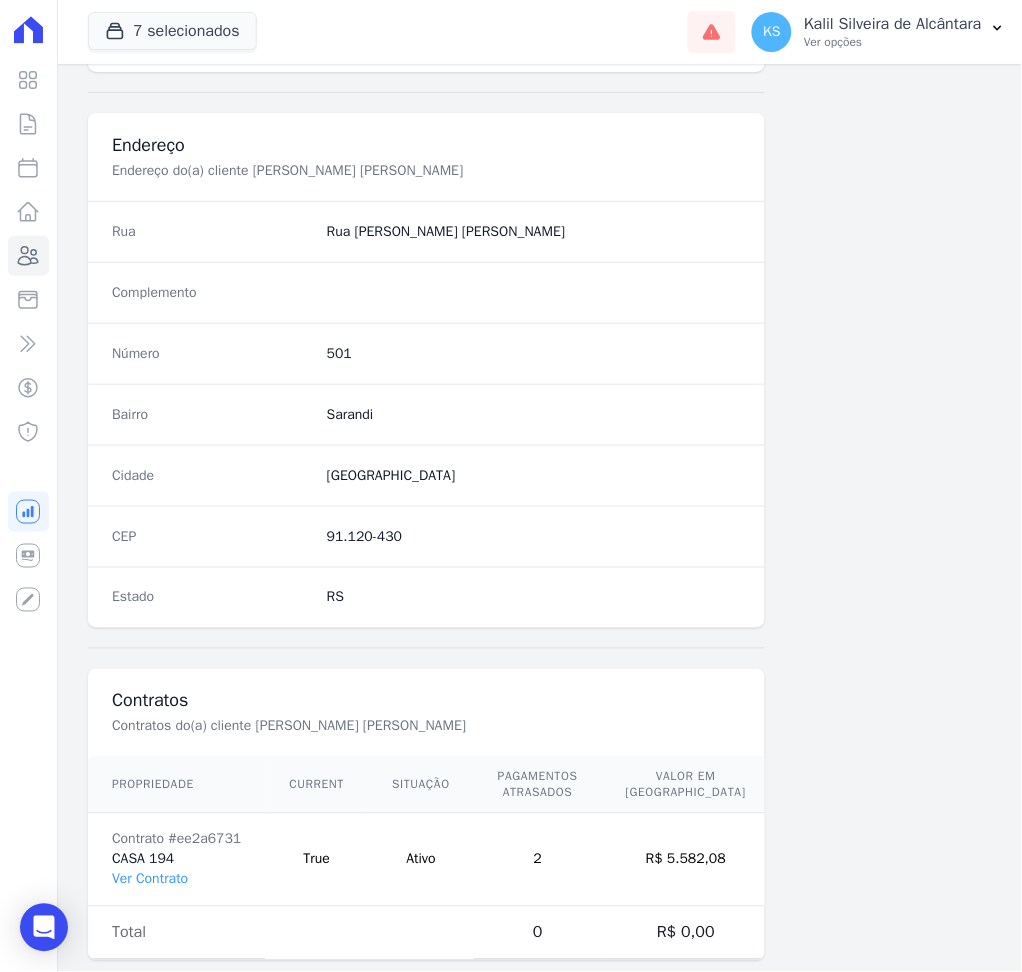 scroll, scrollTop: 916, scrollLeft: 0, axis: vertical 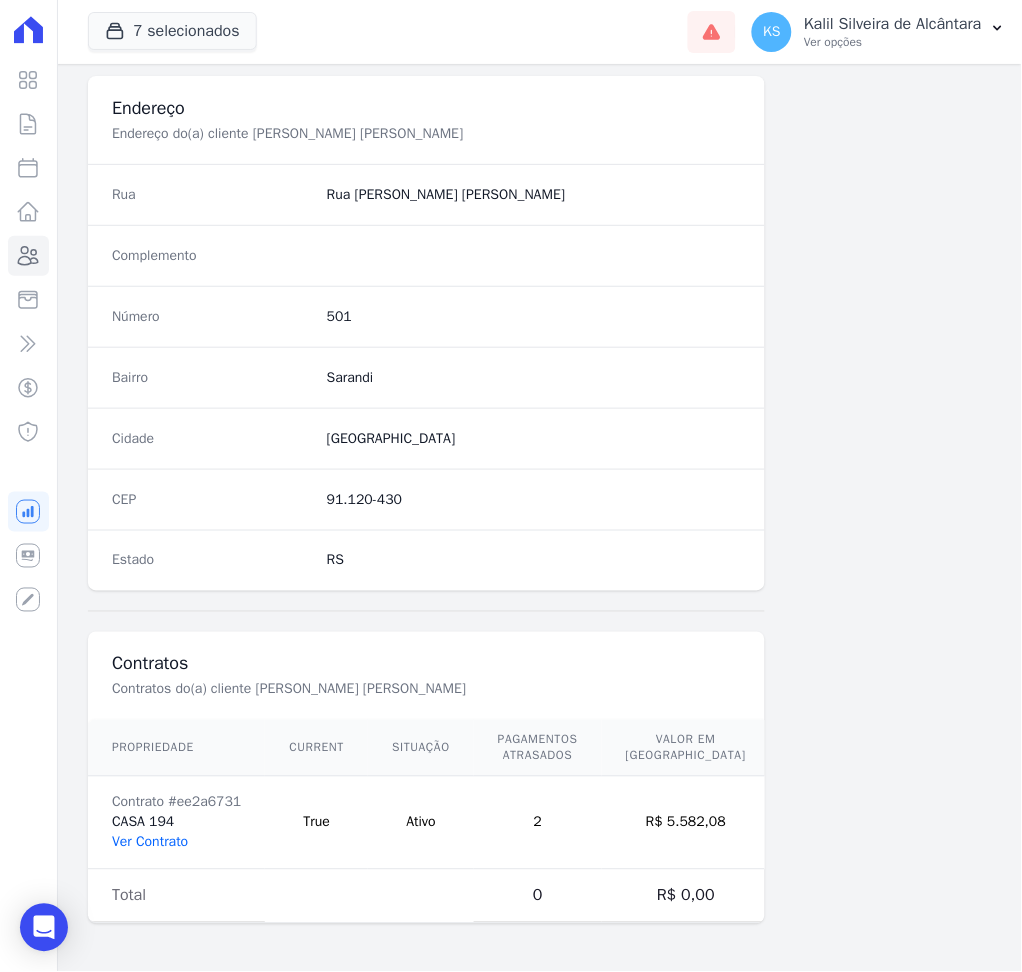 click on "Ver Contrato" at bounding box center [150, 842] 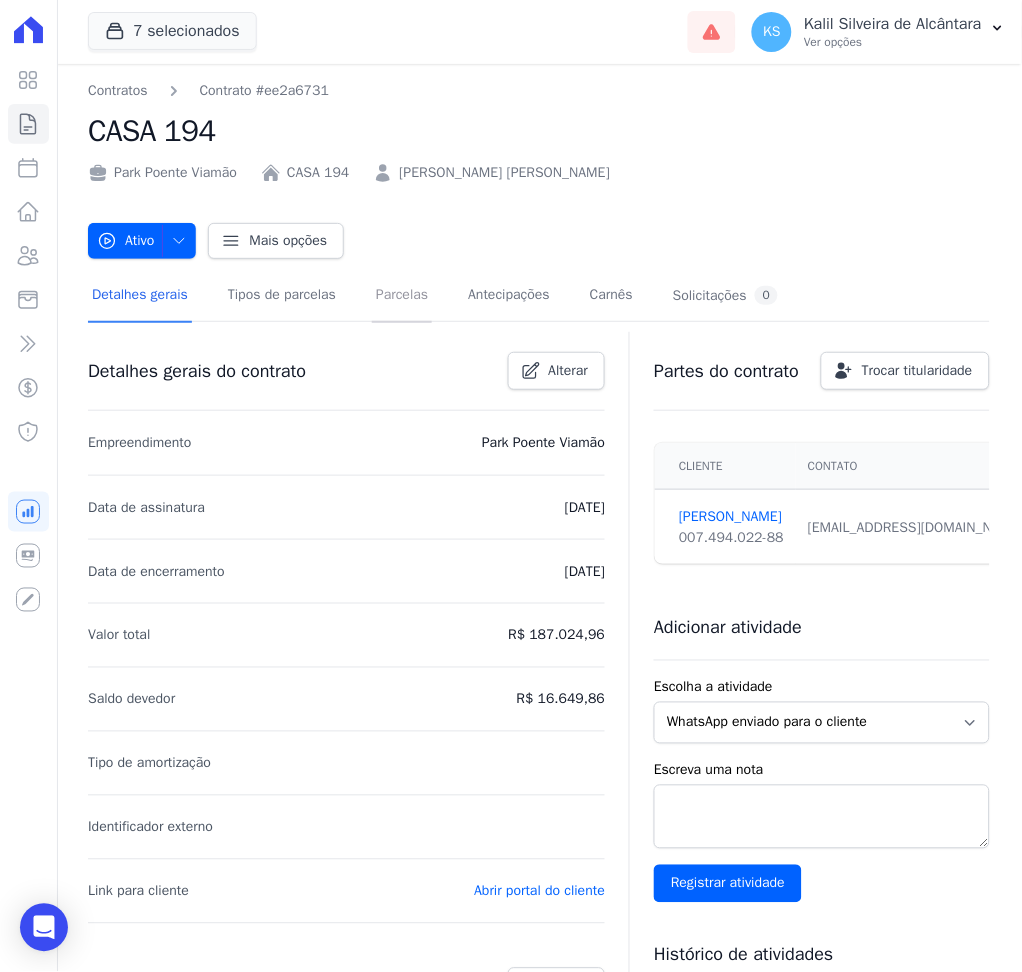 click on "Parcelas" at bounding box center [402, 296] 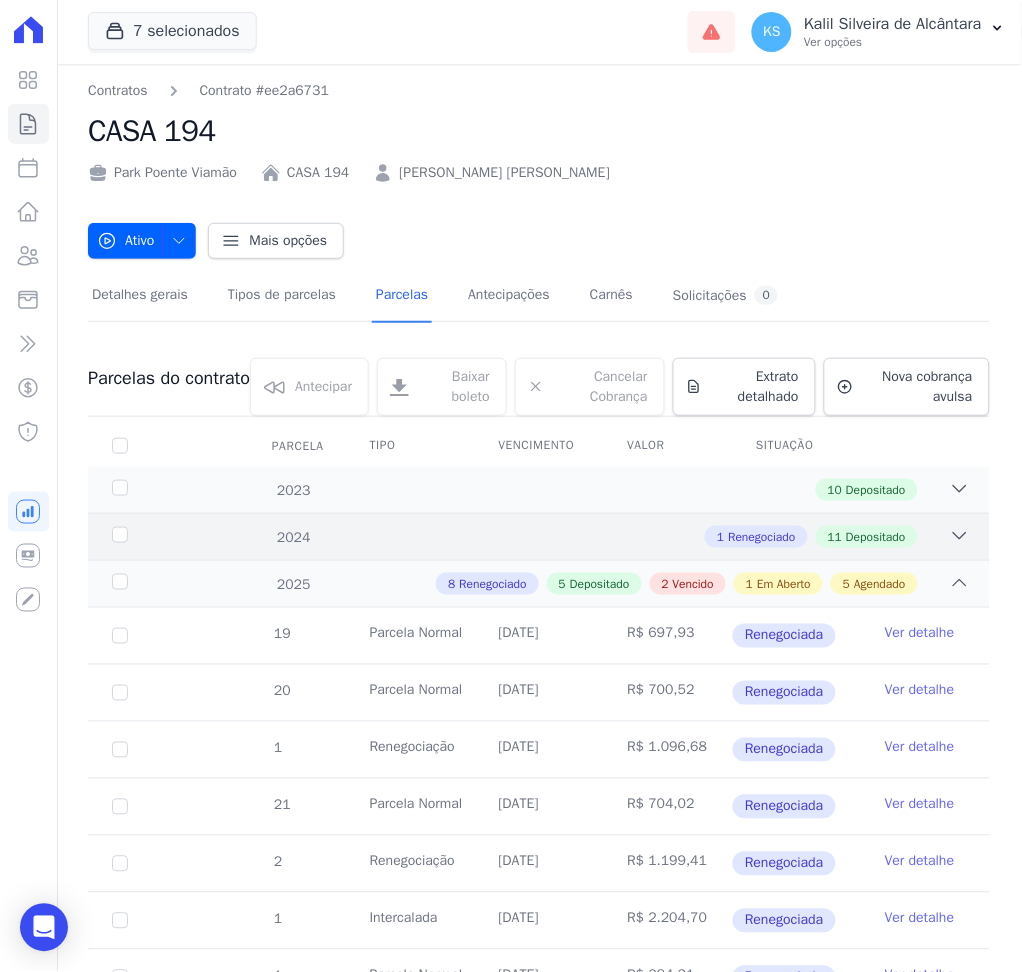 click 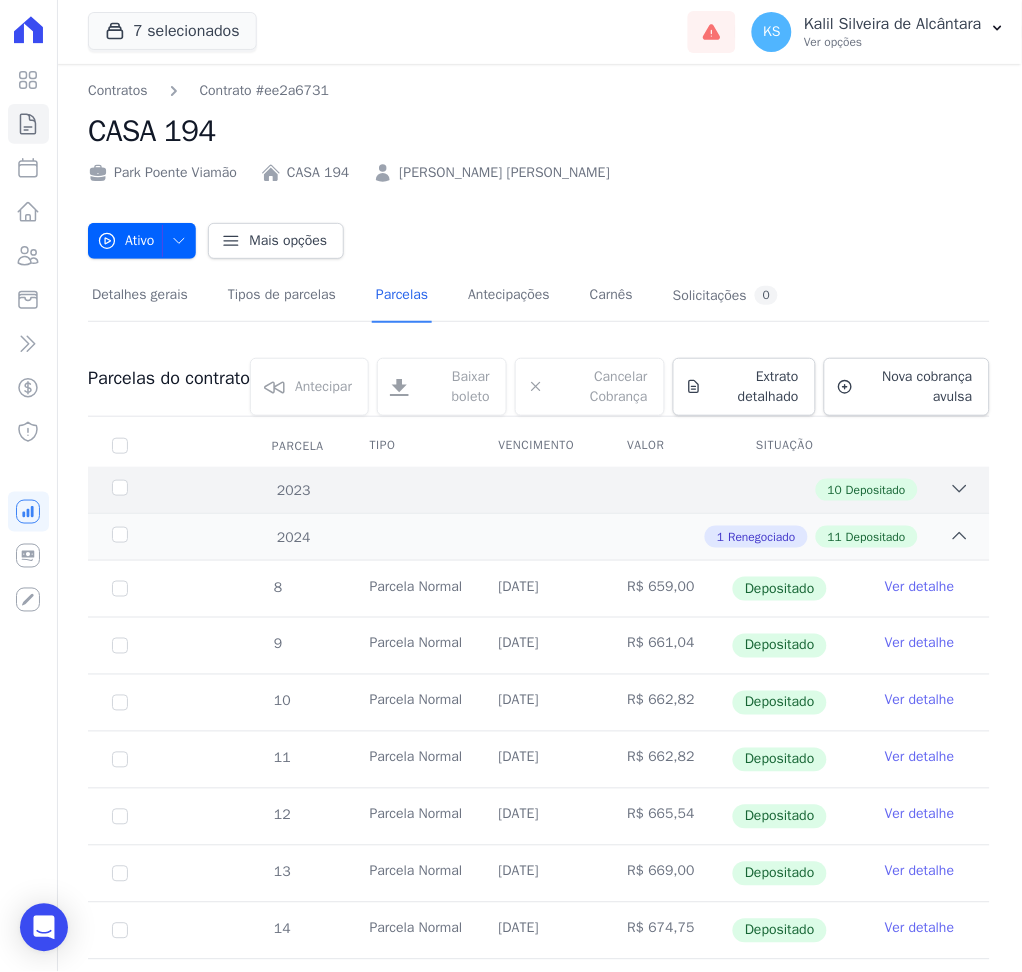 click at bounding box center (960, 490) 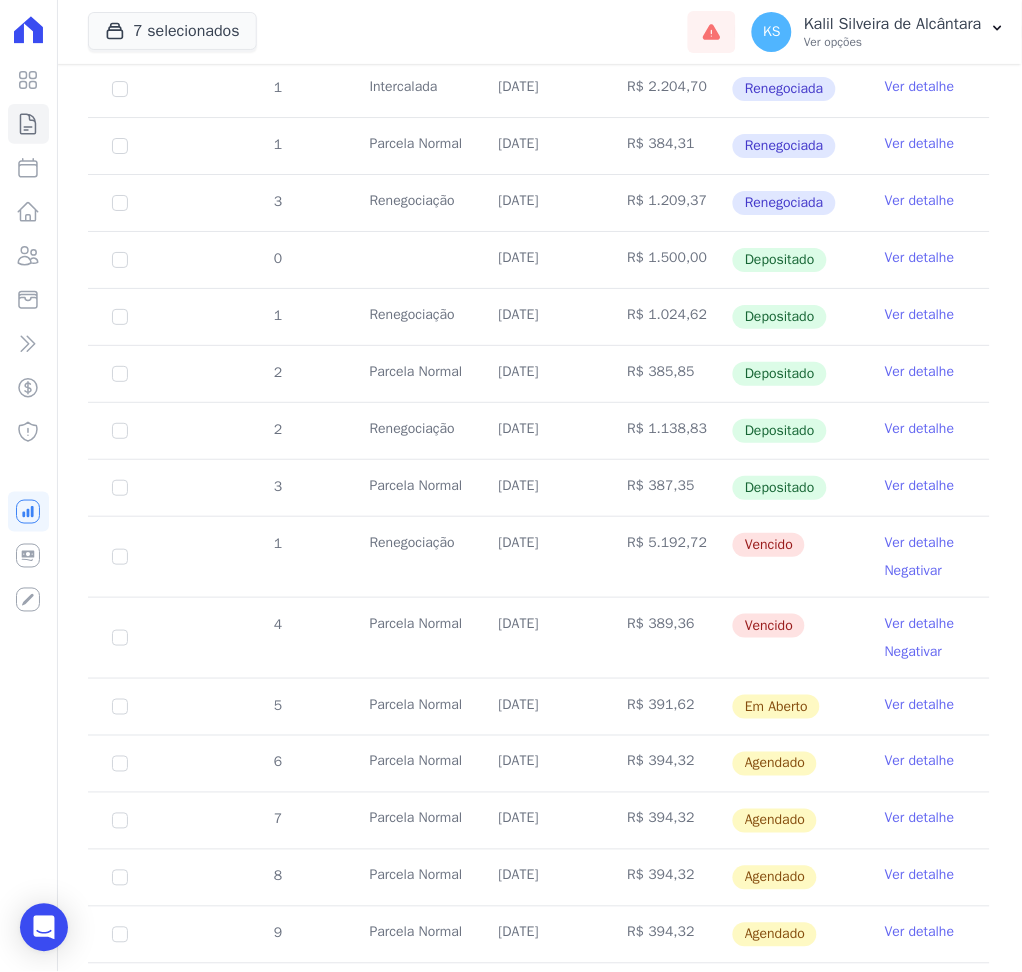 scroll, scrollTop: 2266, scrollLeft: 0, axis: vertical 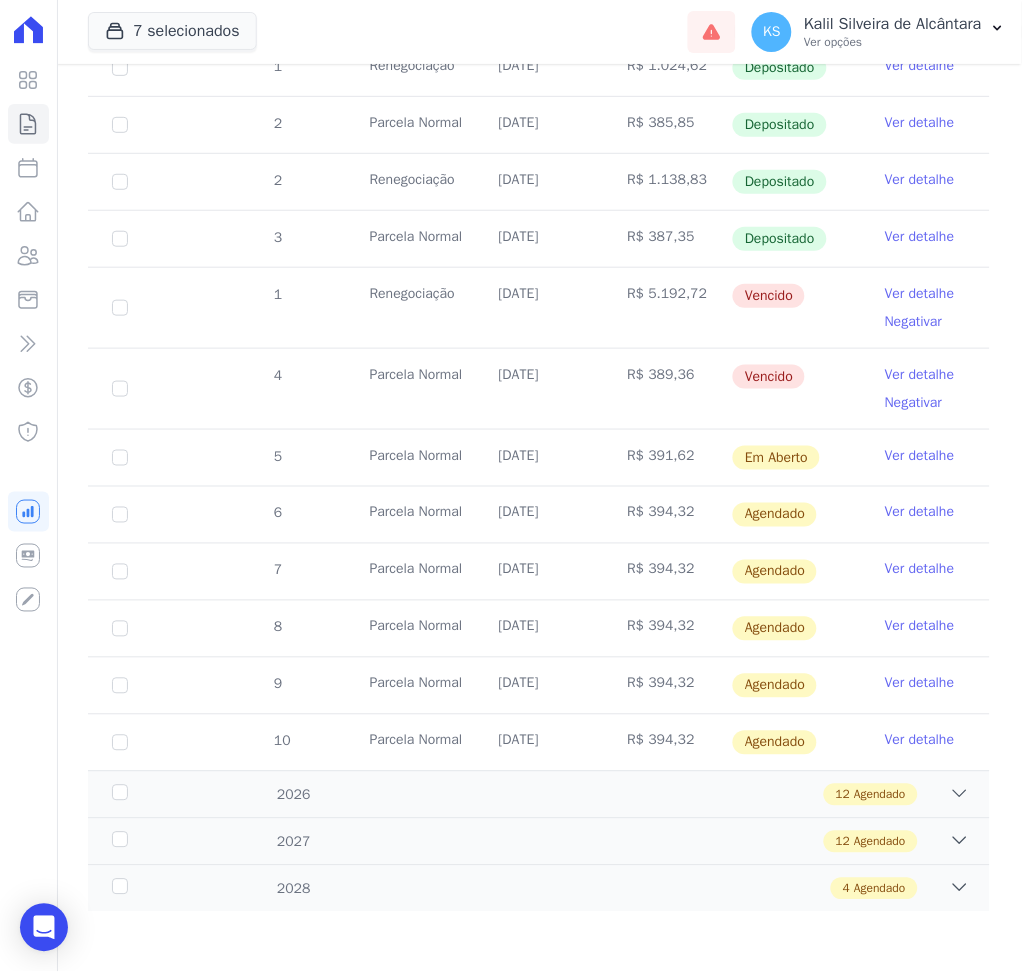 drag, startPoint x: 614, startPoint y: 292, endPoint x: 692, endPoint y: 294, distance: 78.025635 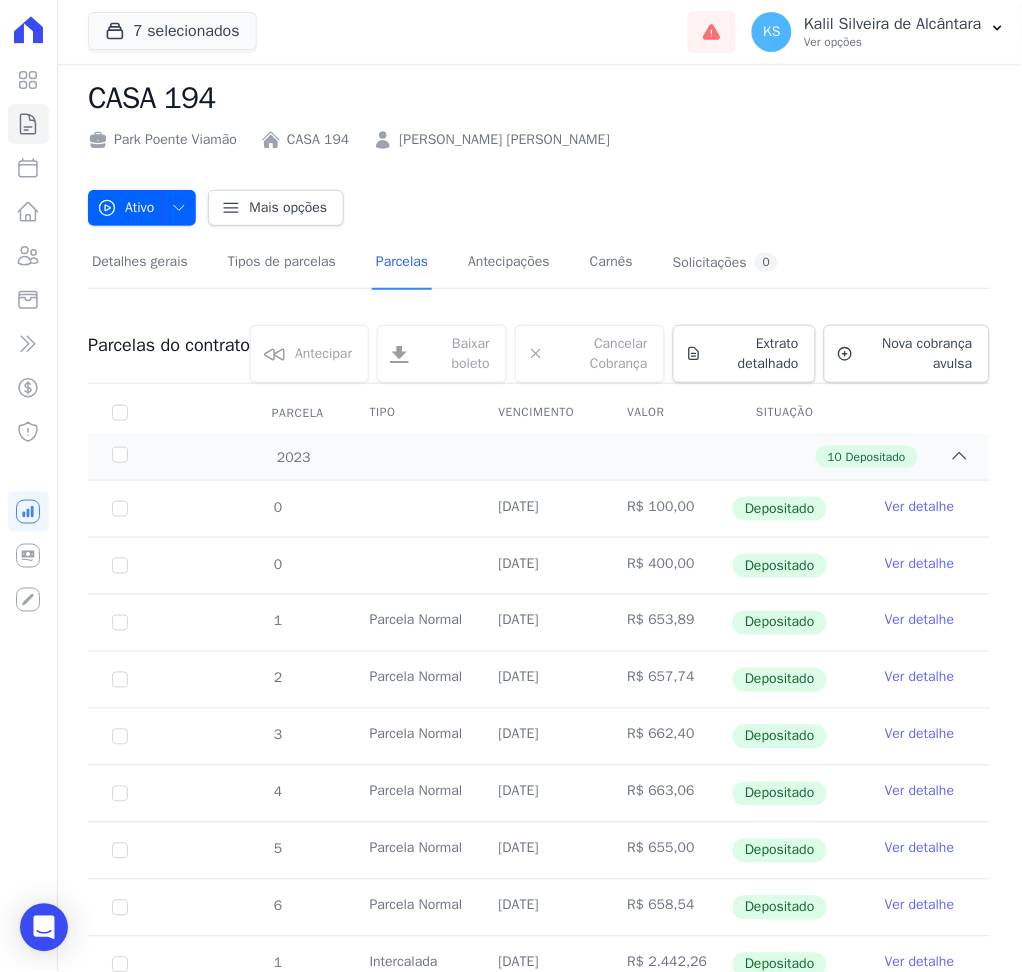 scroll, scrollTop: 0, scrollLeft: 0, axis: both 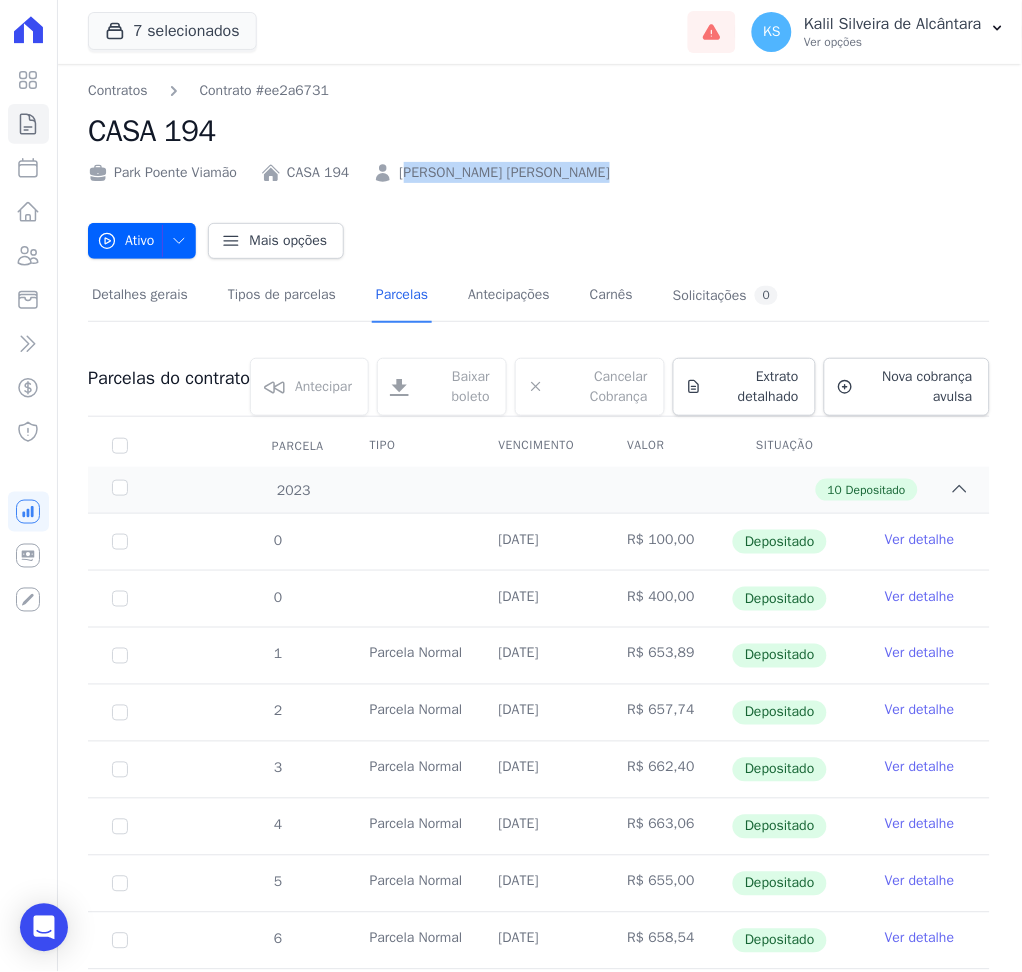 drag, startPoint x: 637, startPoint y: 183, endPoint x: 406, endPoint y: 181, distance: 231.00865 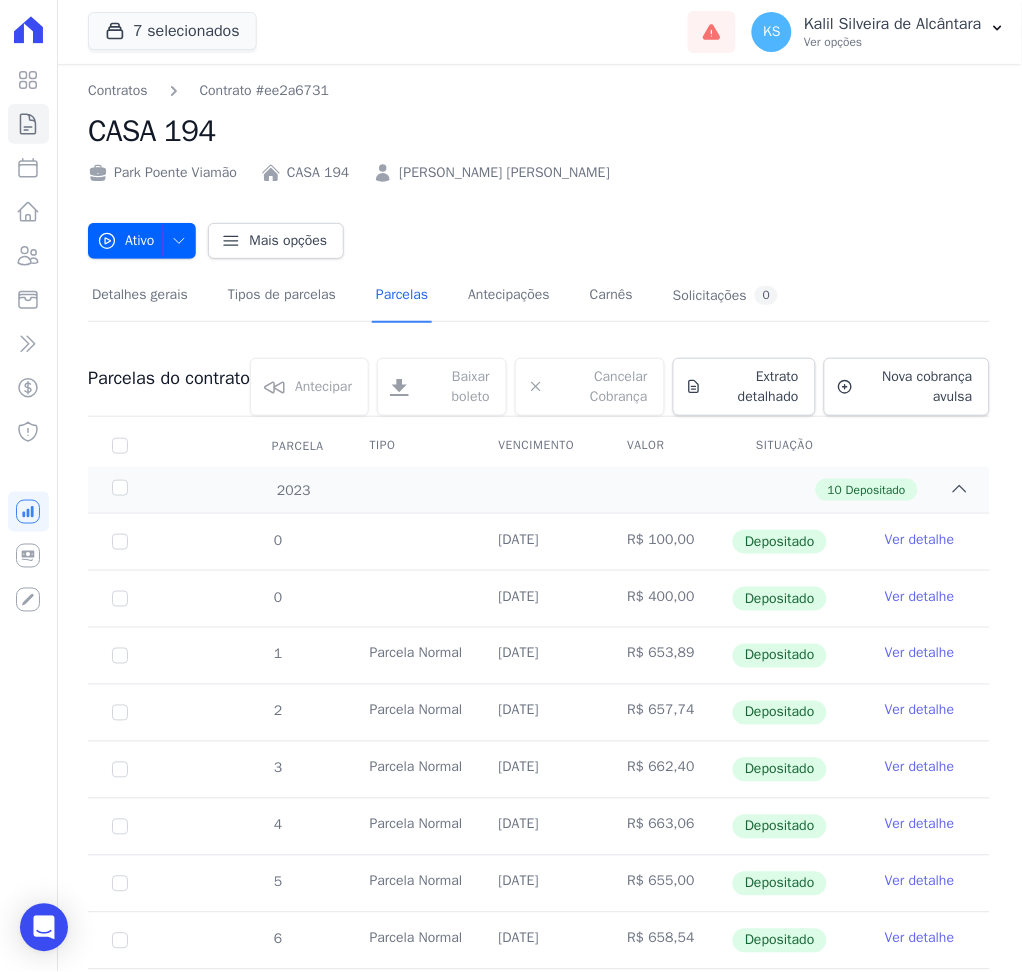 drag, startPoint x: 409, startPoint y: 183, endPoint x: 662, endPoint y: 158, distance: 254.23218 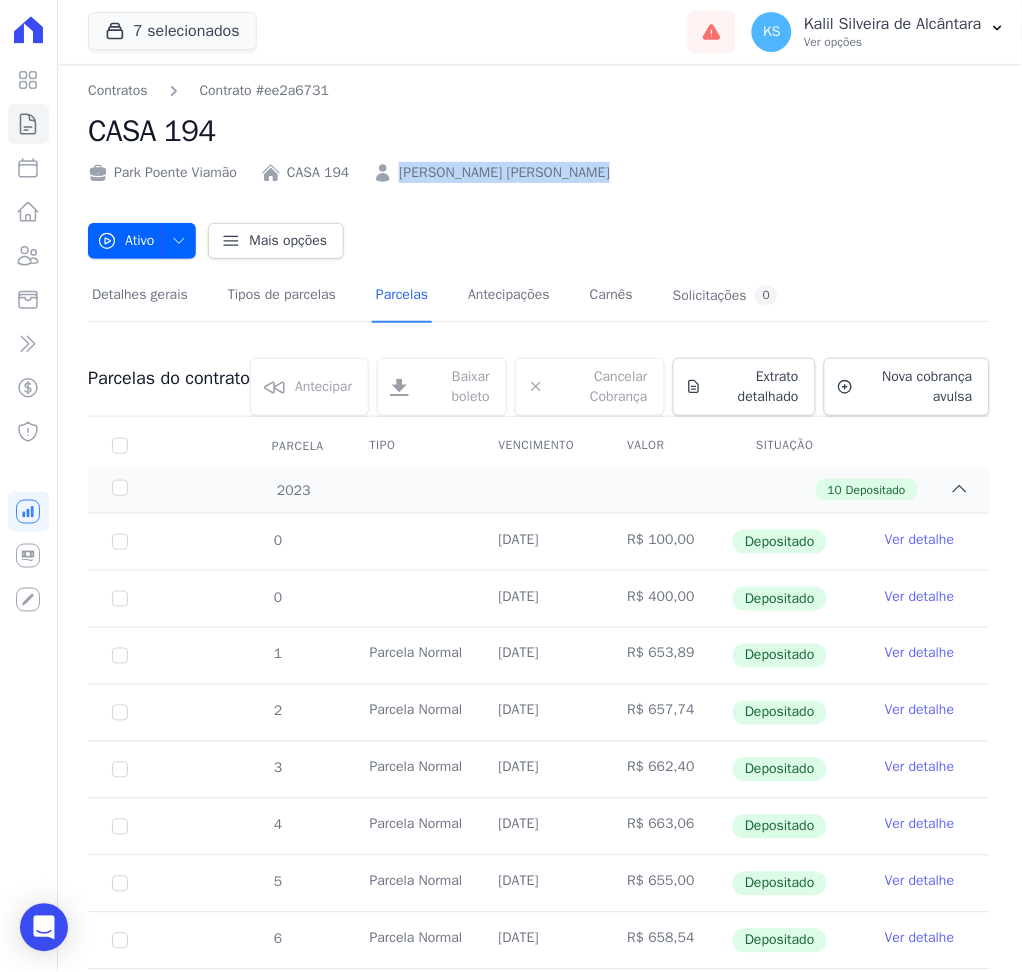 drag, startPoint x: 659, startPoint y: 158, endPoint x: 425, endPoint y: 181, distance: 235.12762 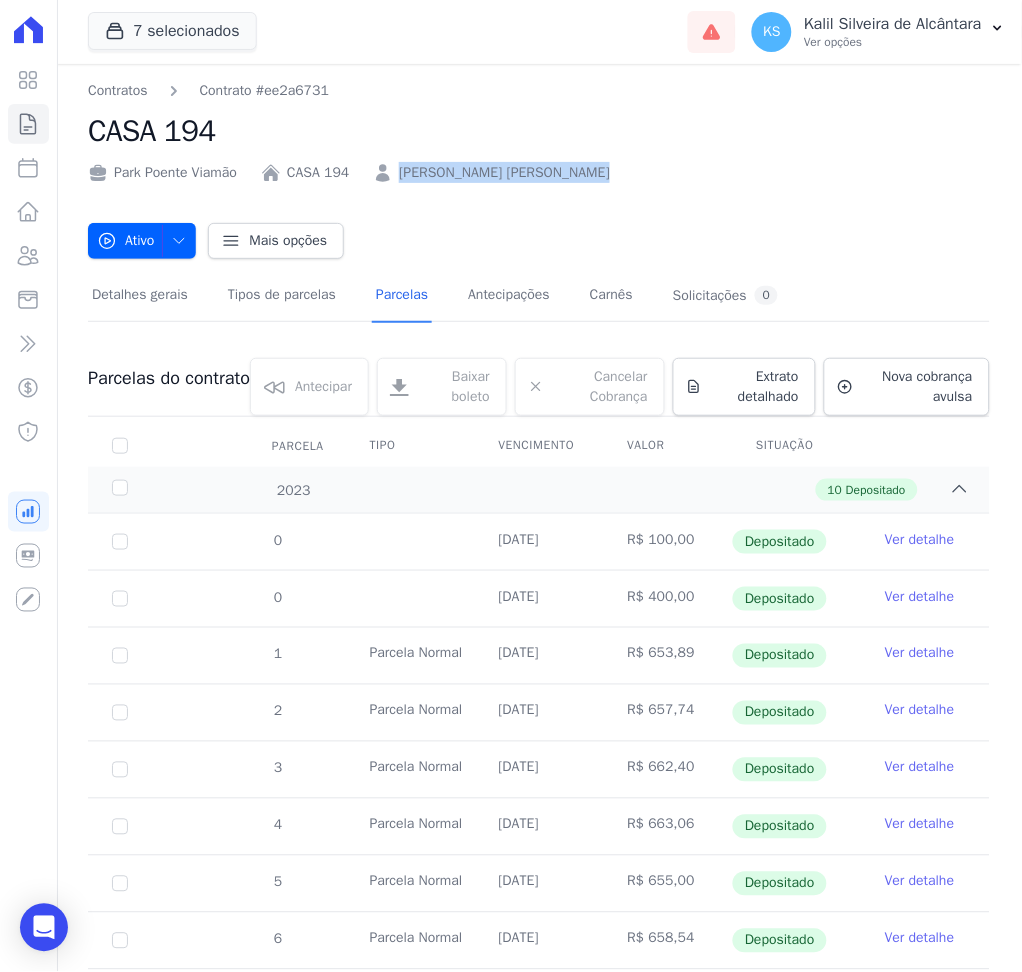 copy on "[PERSON_NAME] [PERSON_NAME]" 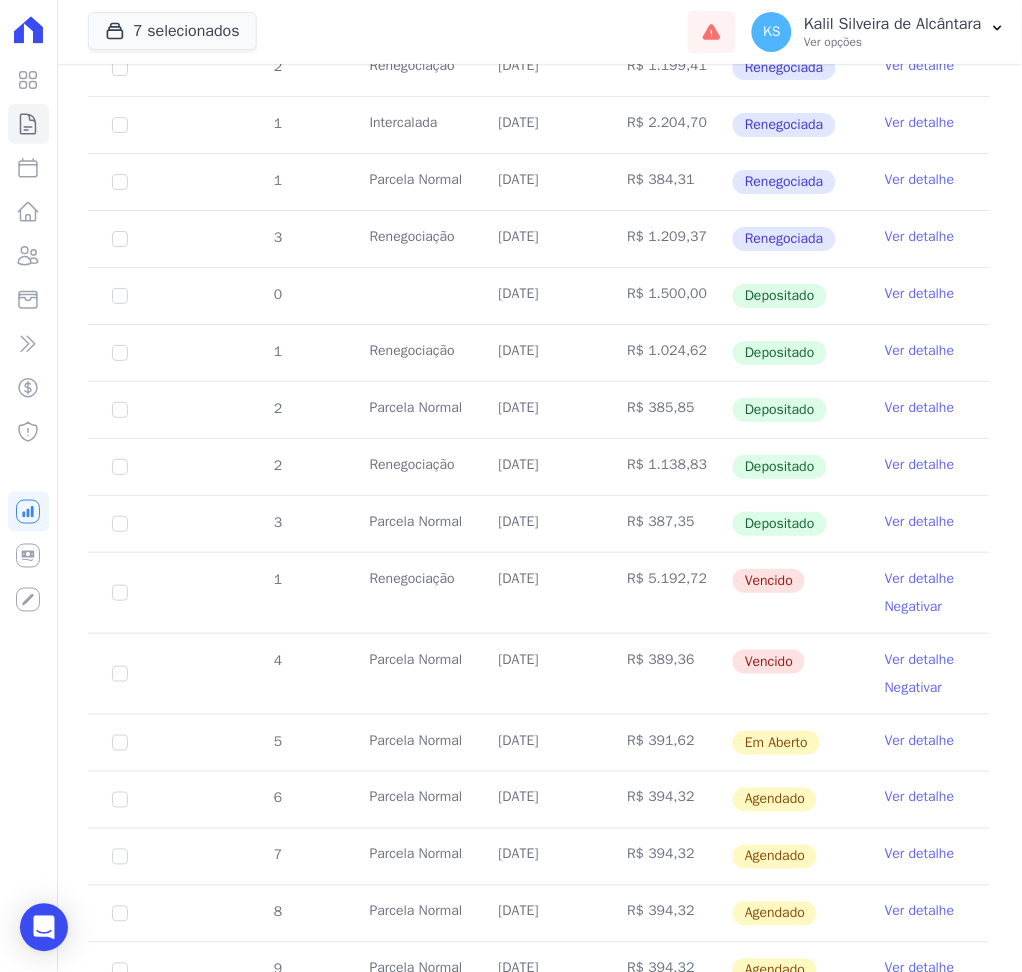 scroll, scrollTop: 2266, scrollLeft: 0, axis: vertical 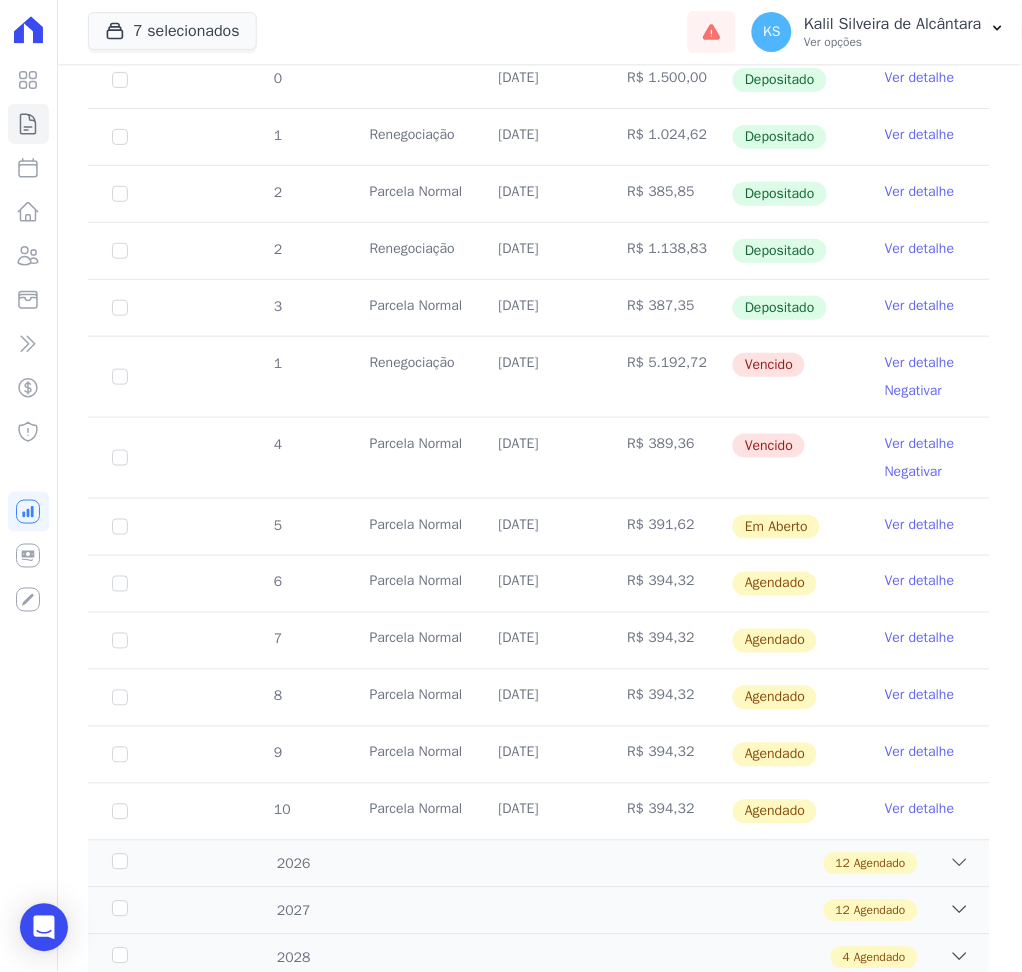 click on "Ver detalhe" at bounding box center (920, 363) 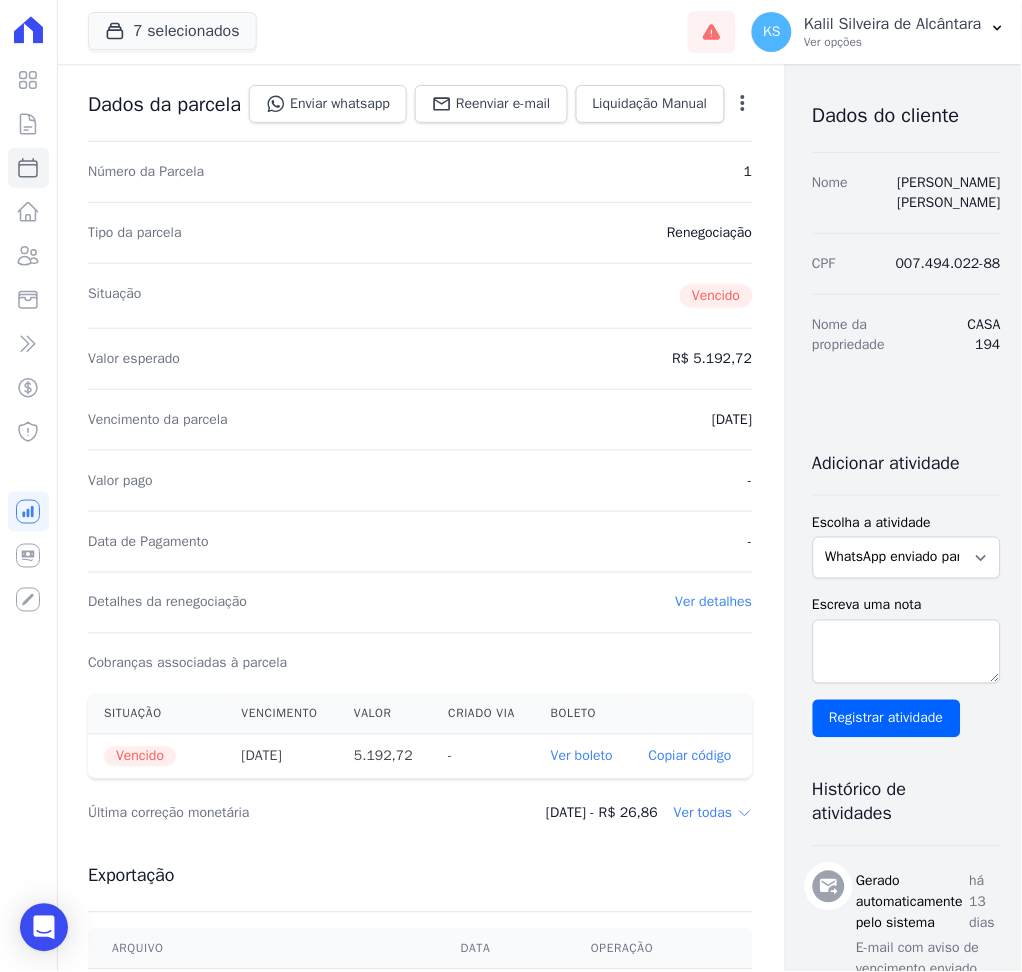 scroll, scrollTop: 133, scrollLeft: 0, axis: vertical 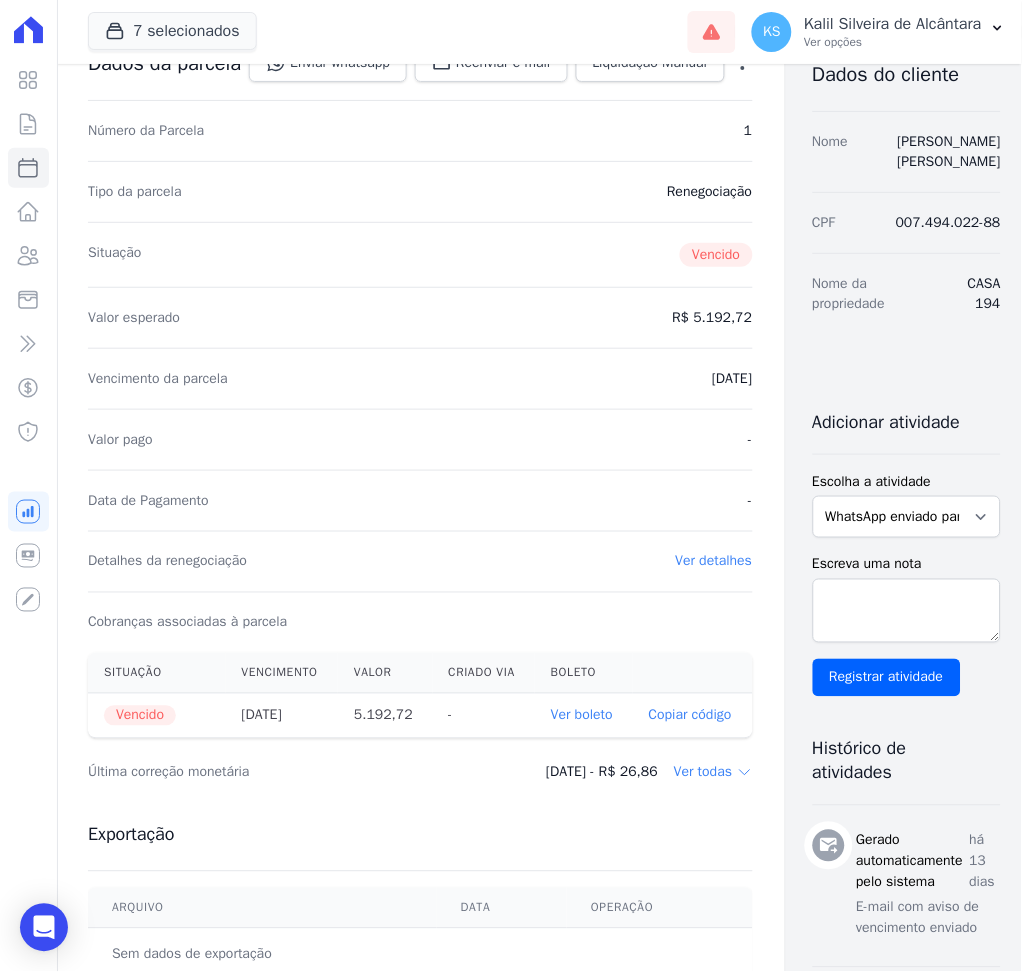 click on "Ver detalhes" at bounding box center [714, 561] 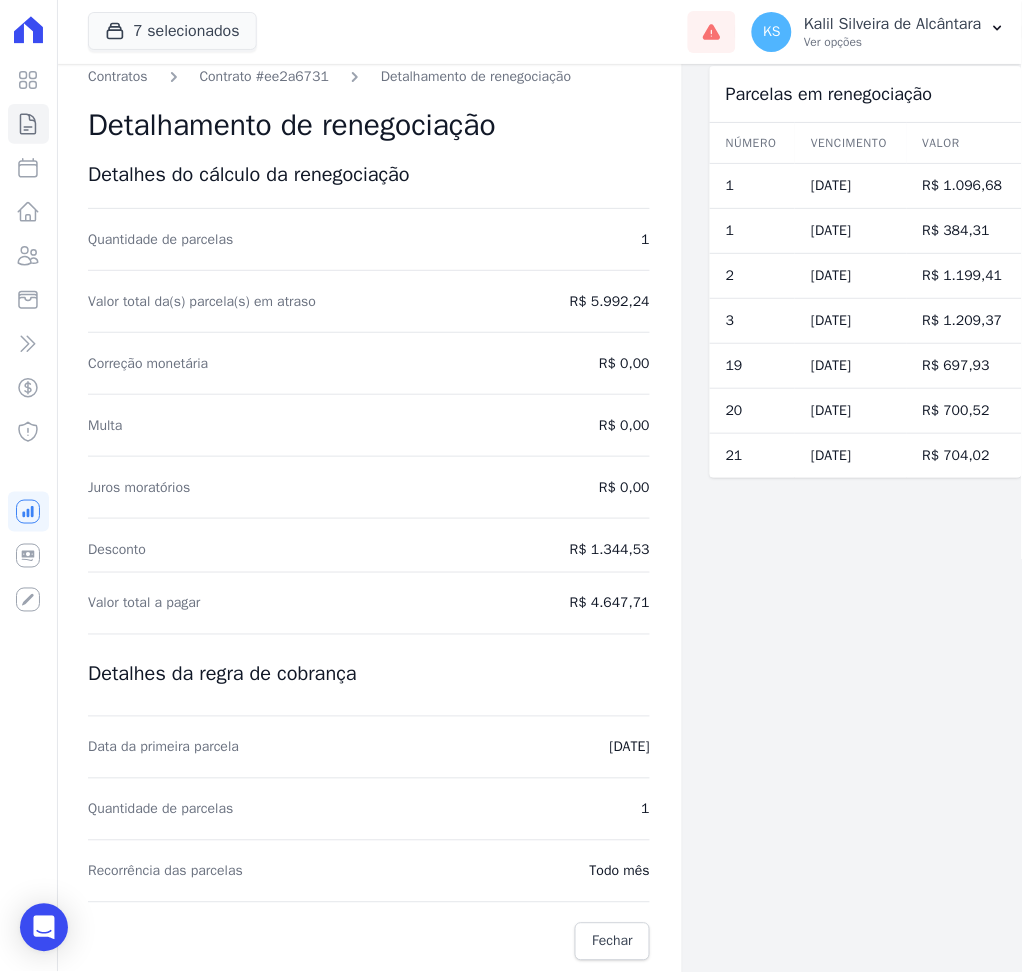 scroll, scrollTop: 19, scrollLeft: 0, axis: vertical 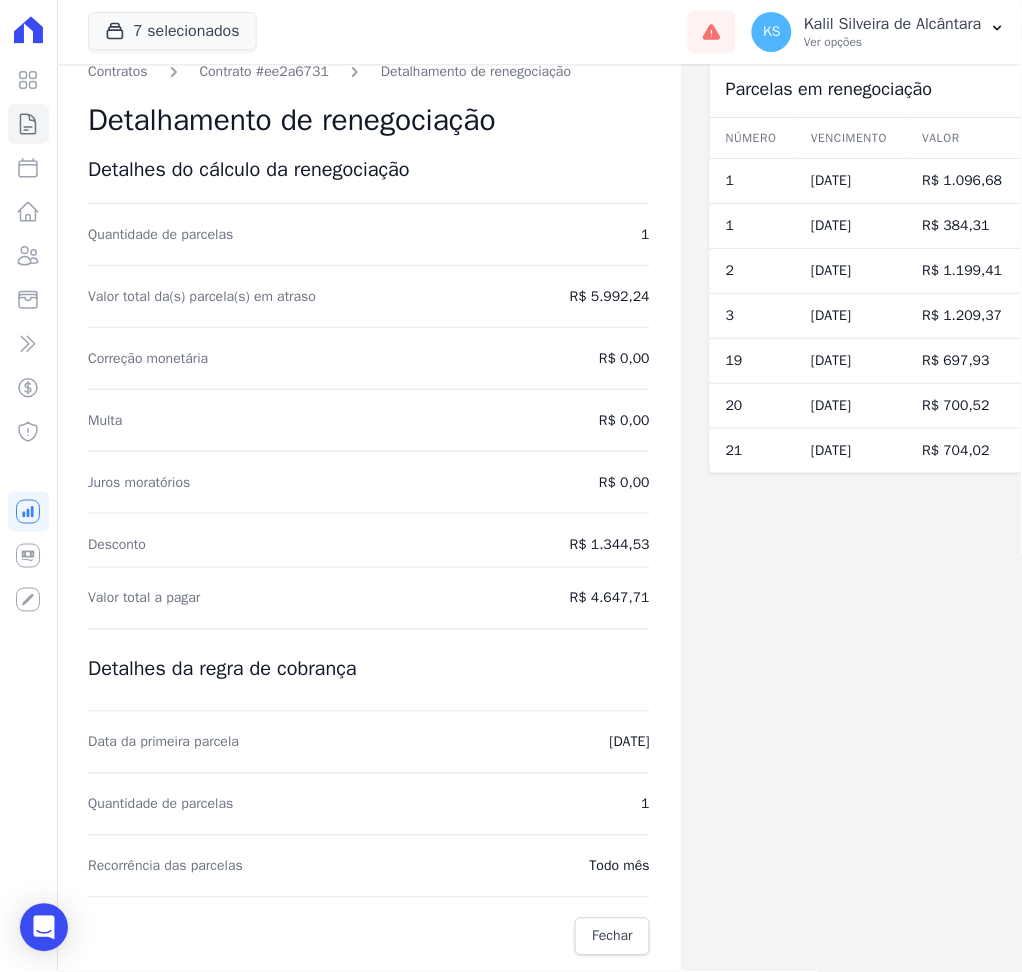 drag, startPoint x: 935, startPoint y: 180, endPoint x: 989, endPoint y: 183, distance: 54.08327 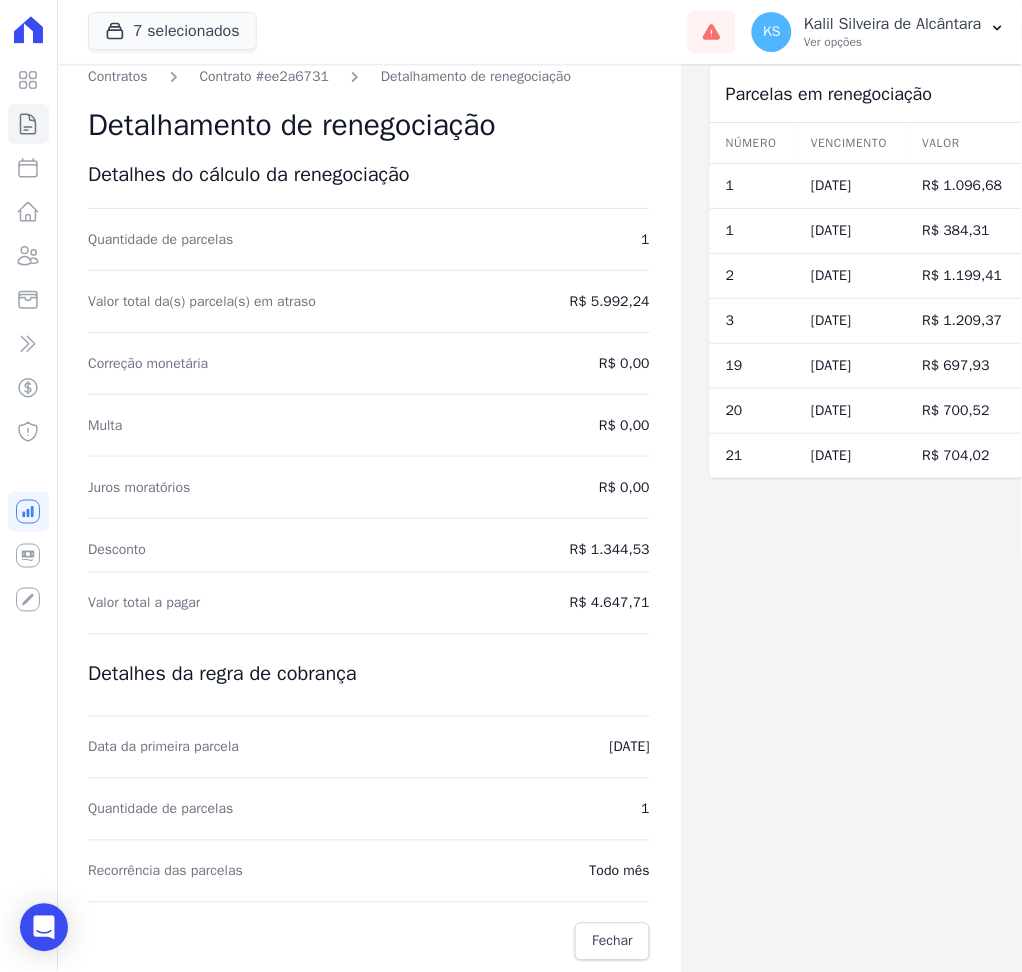 scroll, scrollTop: 19, scrollLeft: 0, axis: vertical 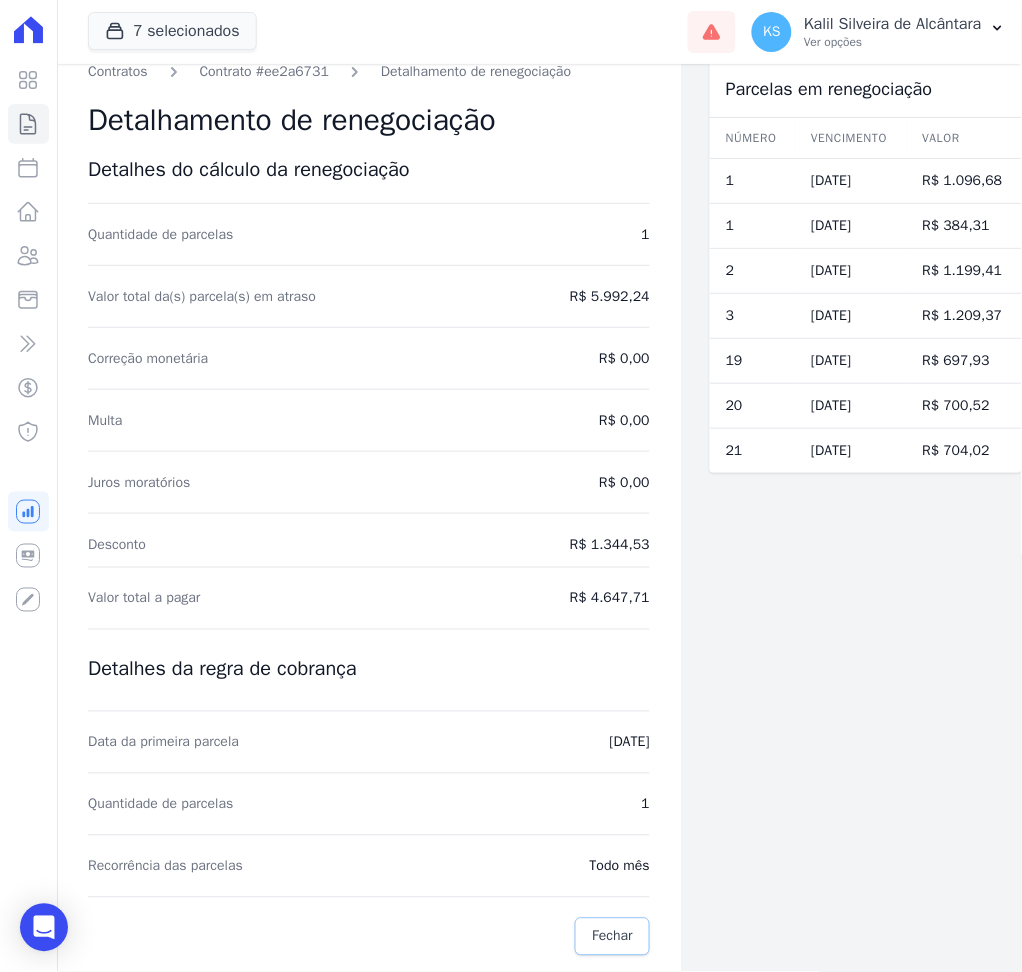 click on "Fechar" at bounding box center [612, 937] 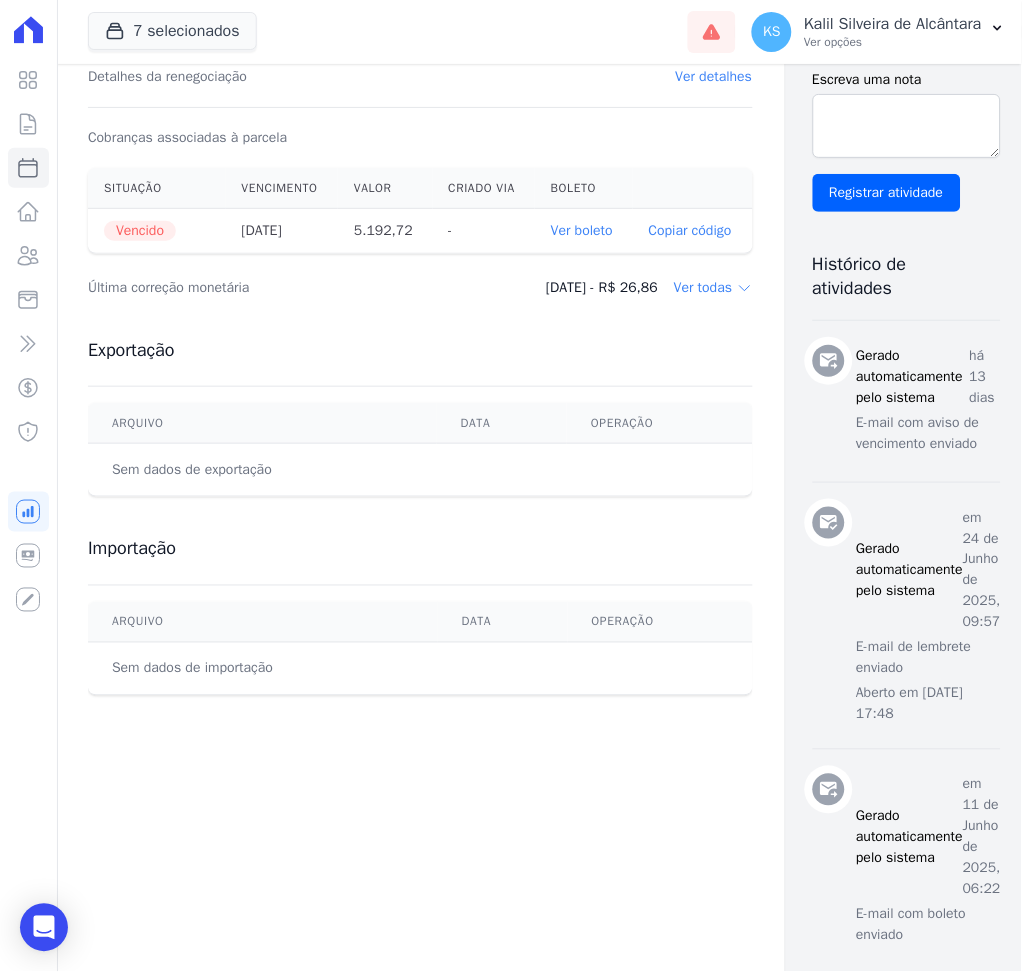 scroll, scrollTop: 666, scrollLeft: 0, axis: vertical 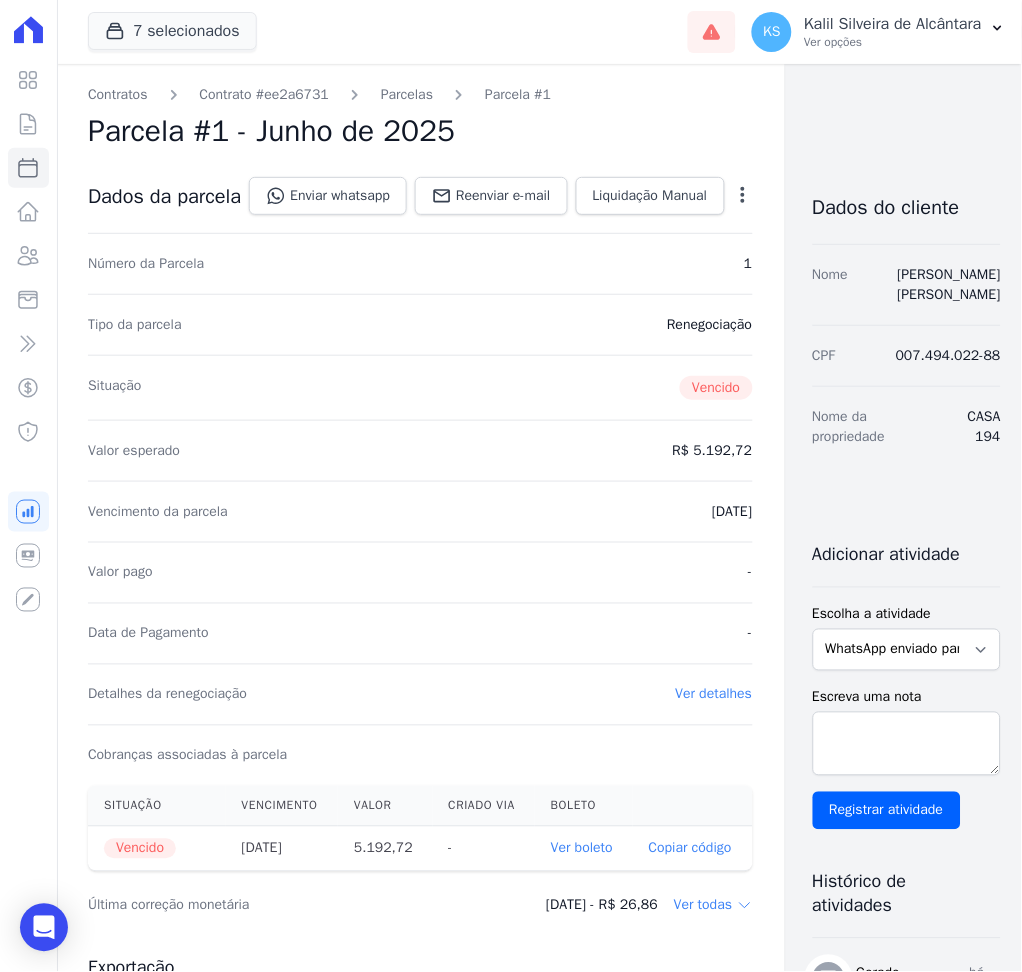 click on "Valor pago
-" at bounding box center [420, 572] 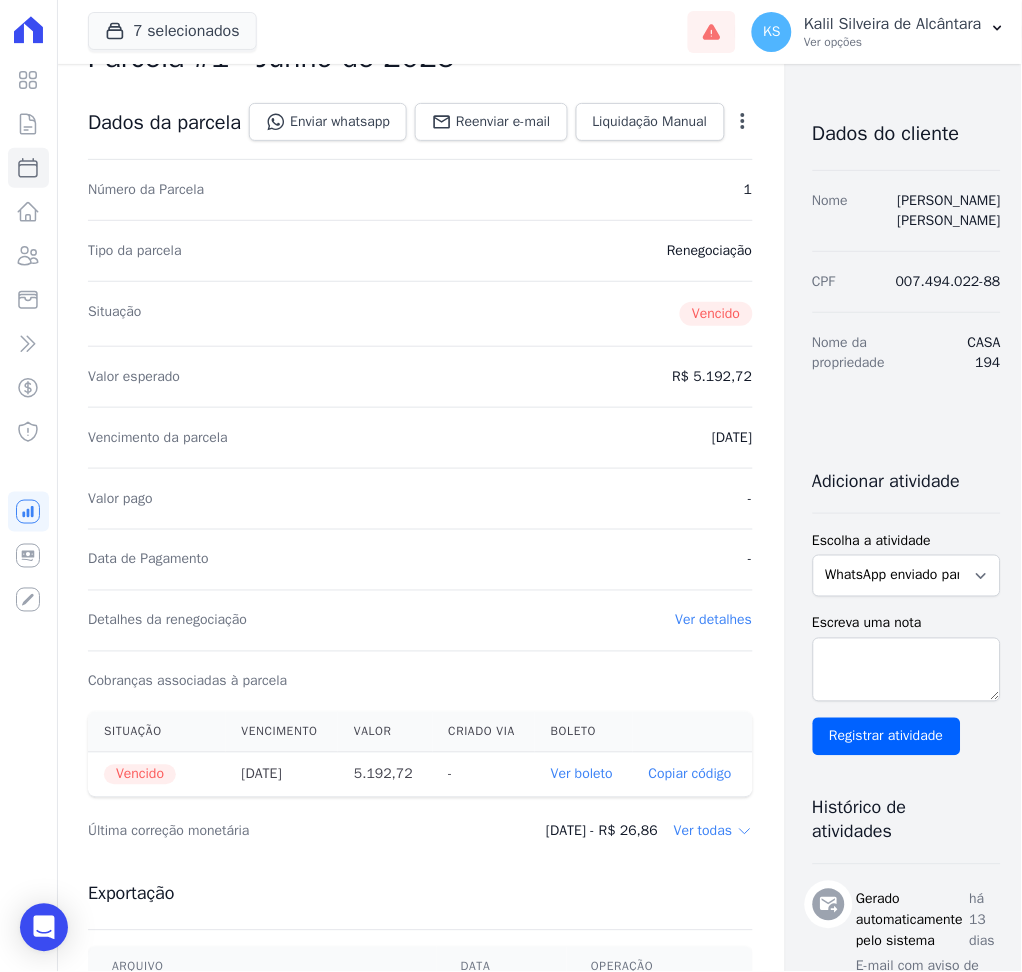 scroll, scrollTop: 0, scrollLeft: 18, axis: horizontal 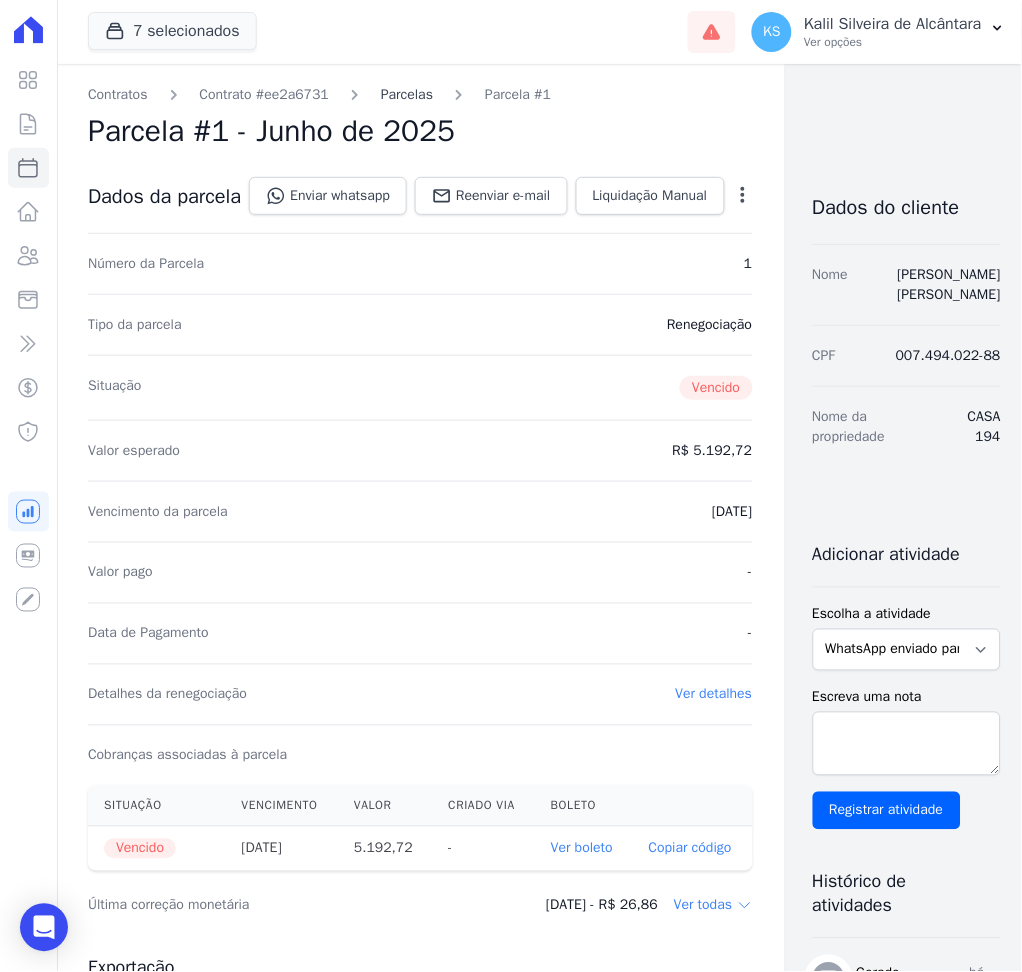 click on "Parcelas" at bounding box center (407, 94) 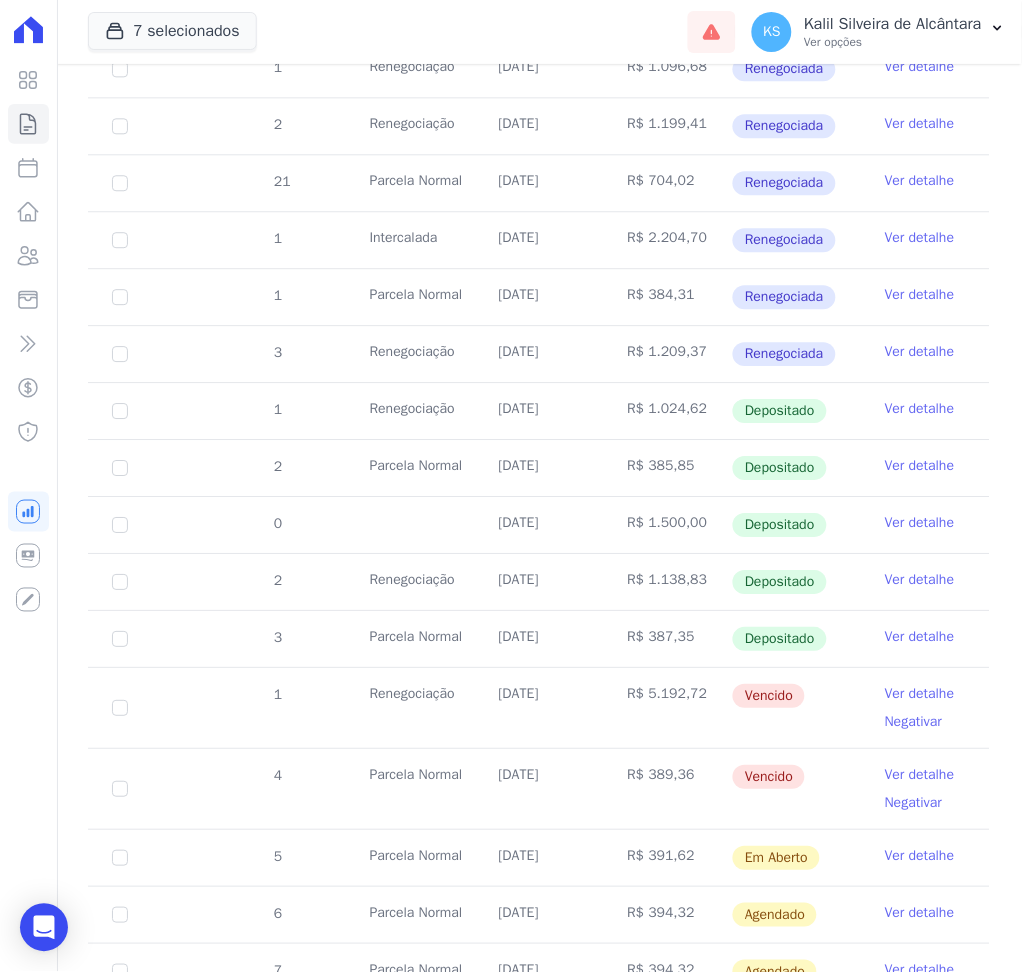 scroll, scrollTop: 933, scrollLeft: 0, axis: vertical 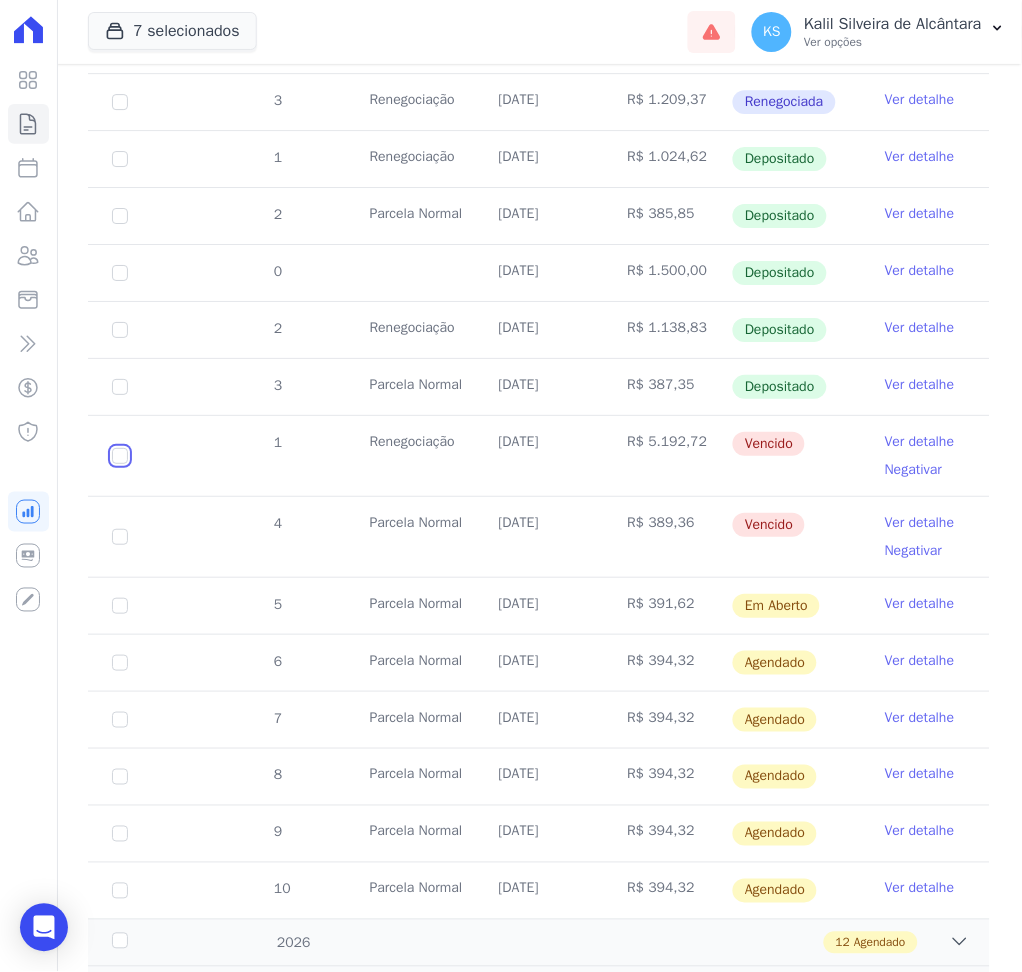 click at bounding box center [120, 456] 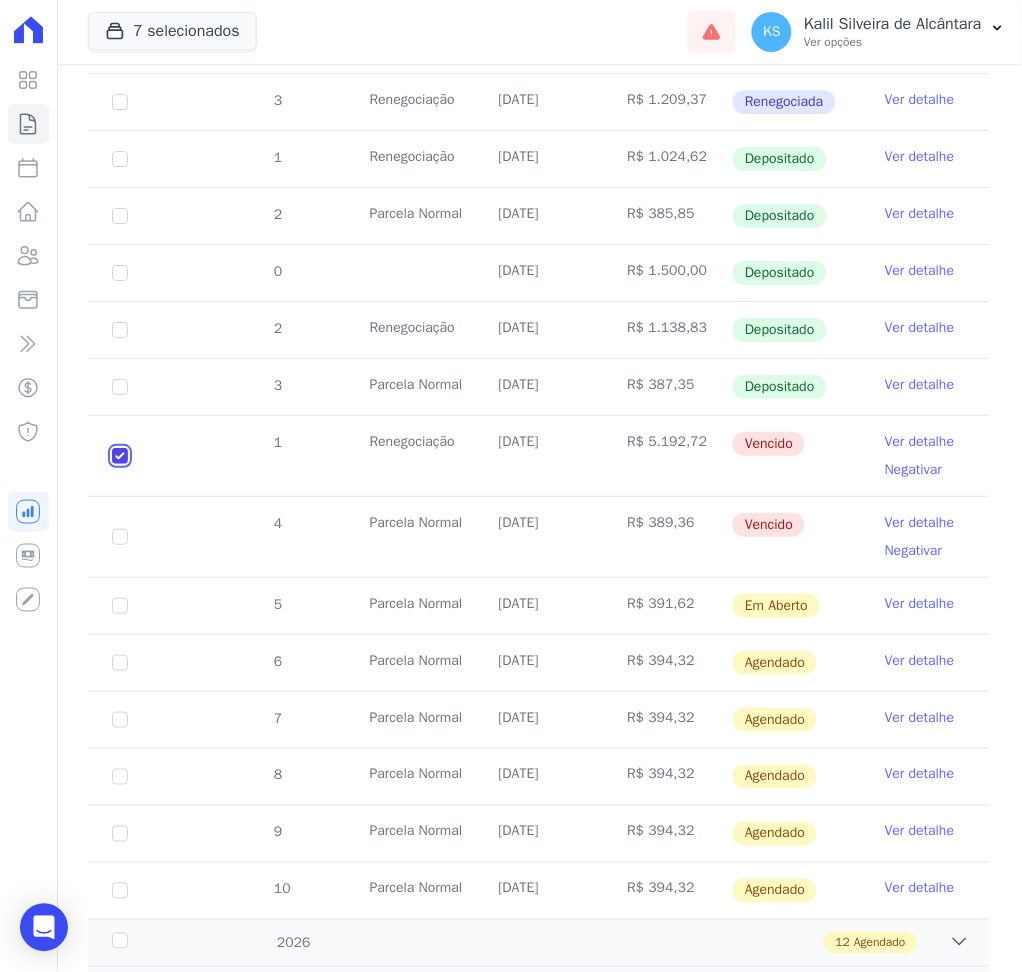 checkbox on "true" 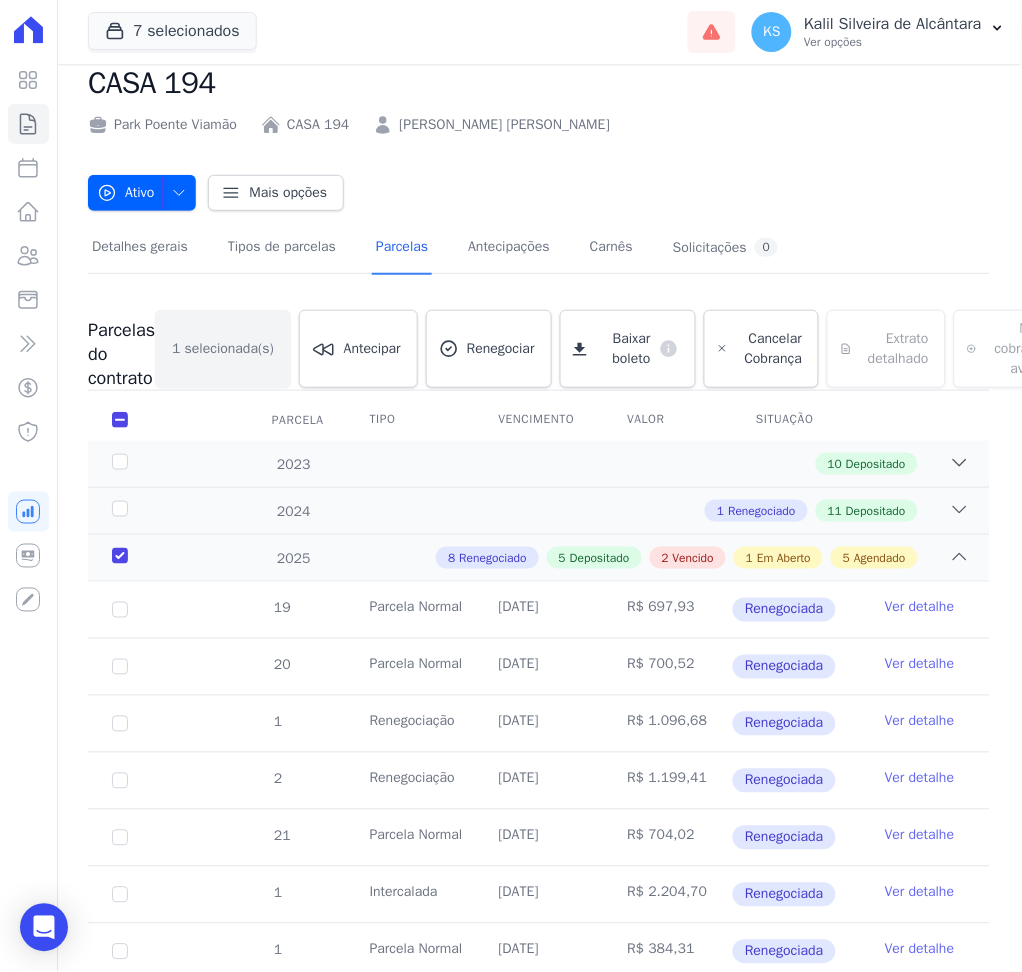 scroll, scrollTop: 0, scrollLeft: 0, axis: both 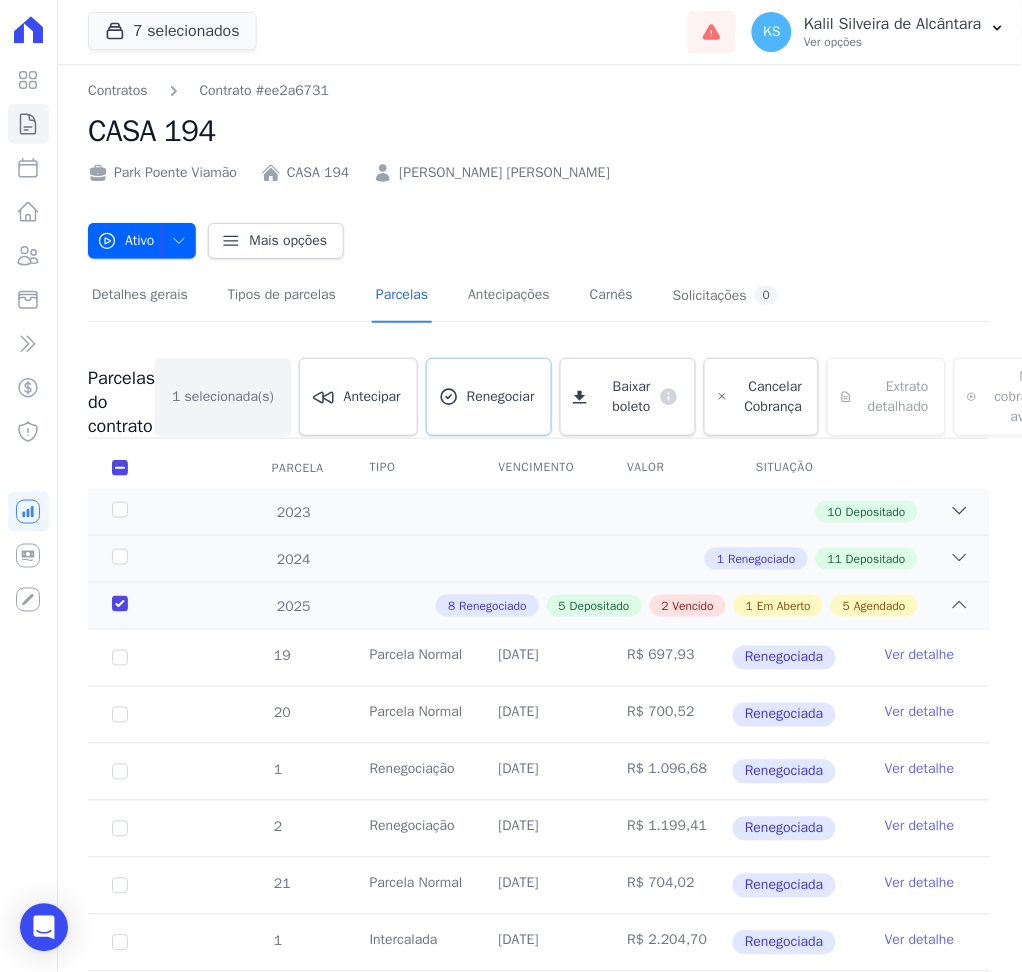 click on "Renegociar" at bounding box center [489, 397] 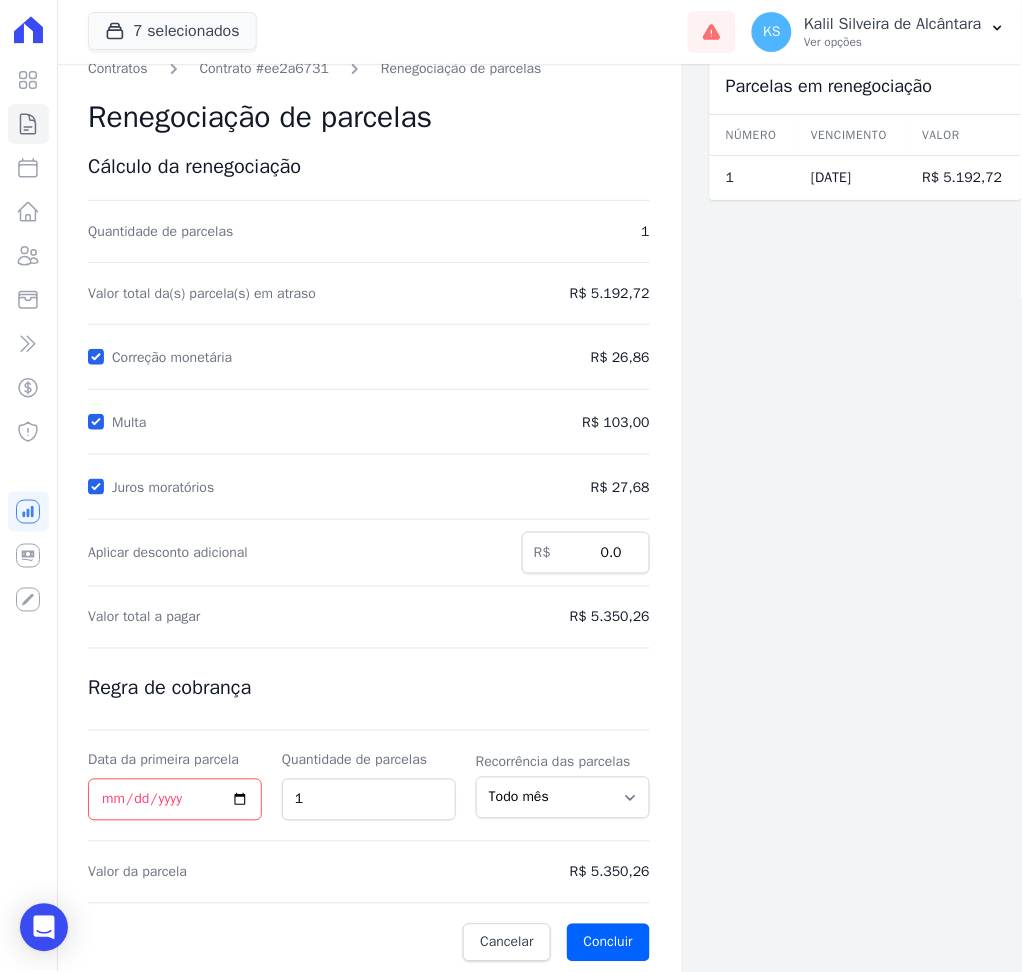 scroll, scrollTop: 28, scrollLeft: 0, axis: vertical 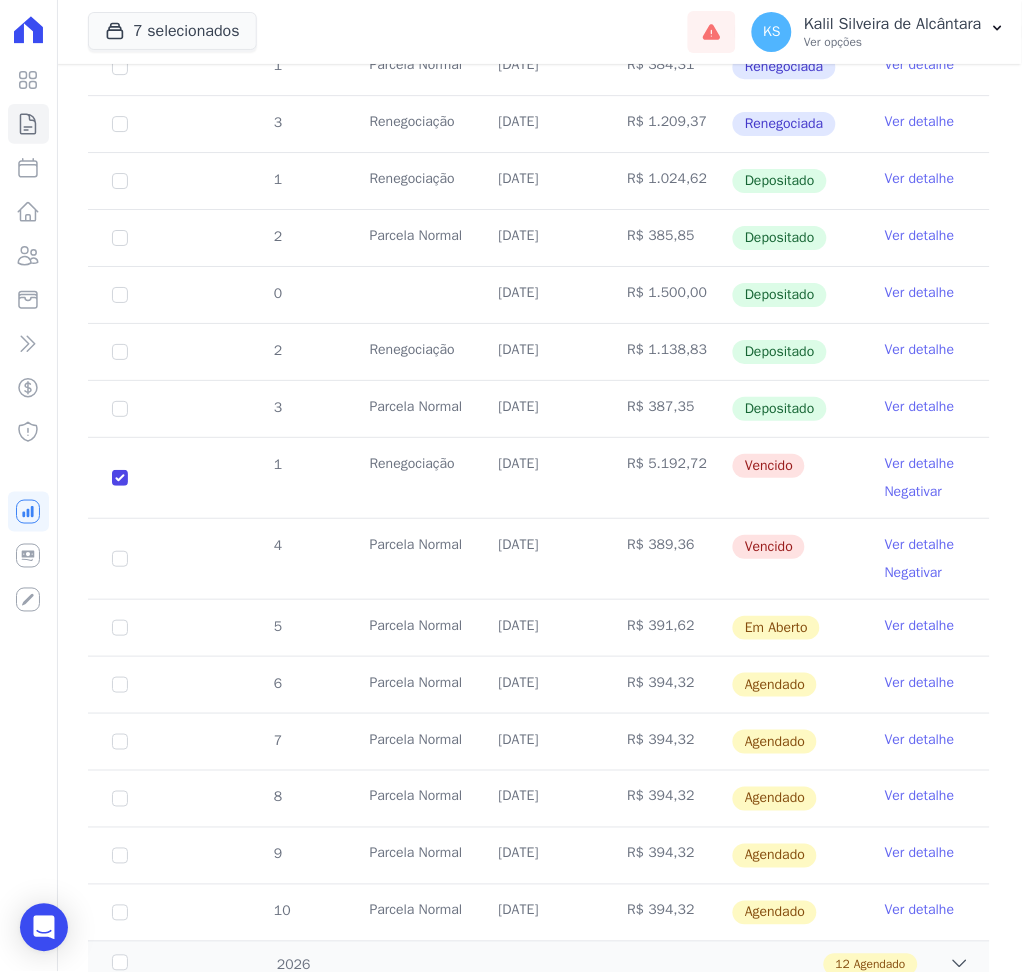 drag, startPoint x: 633, startPoint y: 462, endPoint x: 693, endPoint y: 461, distance: 60.00833 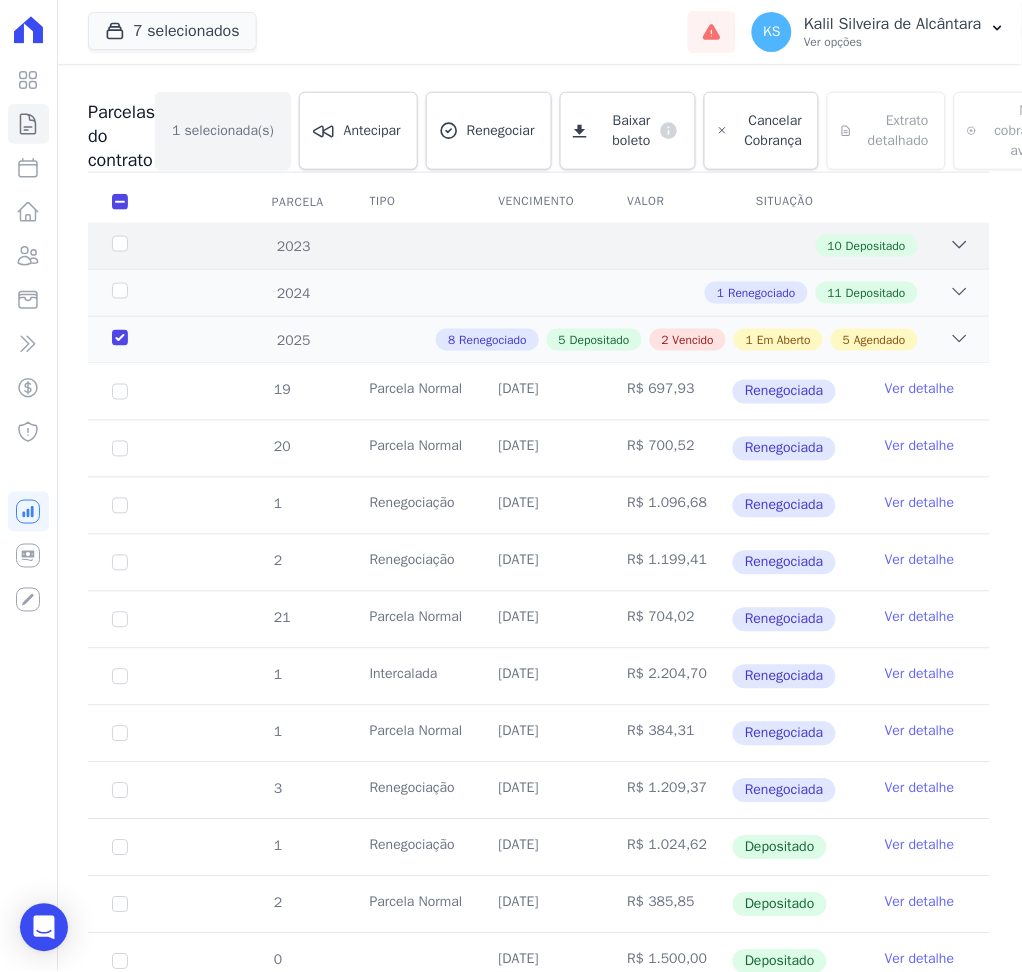 scroll, scrollTop: 0, scrollLeft: 0, axis: both 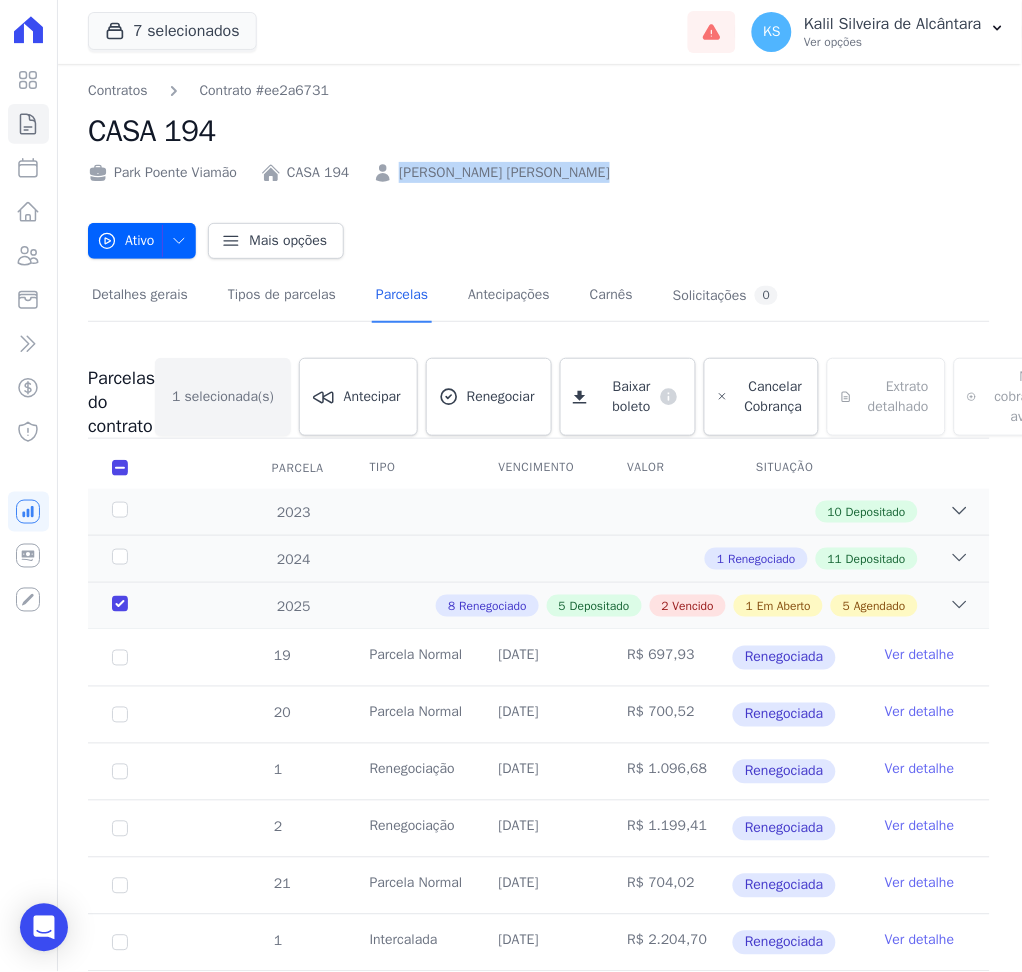 drag, startPoint x: 610, startPoint y: 173, endPoint x: 393, endPoint y: 169, distance: 217.03687 